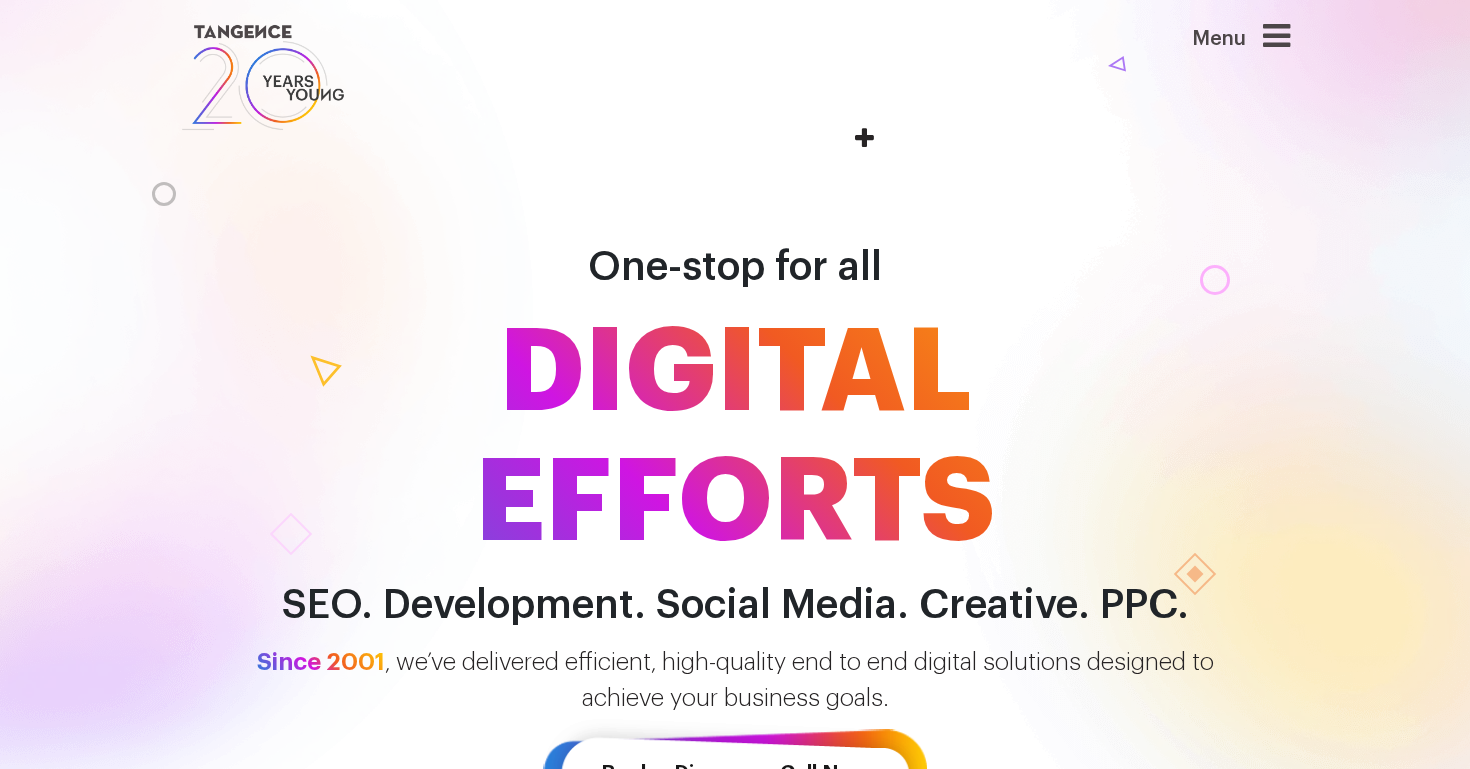 scroll, scrollTop: 0, scrollLeft: 0, axis: both 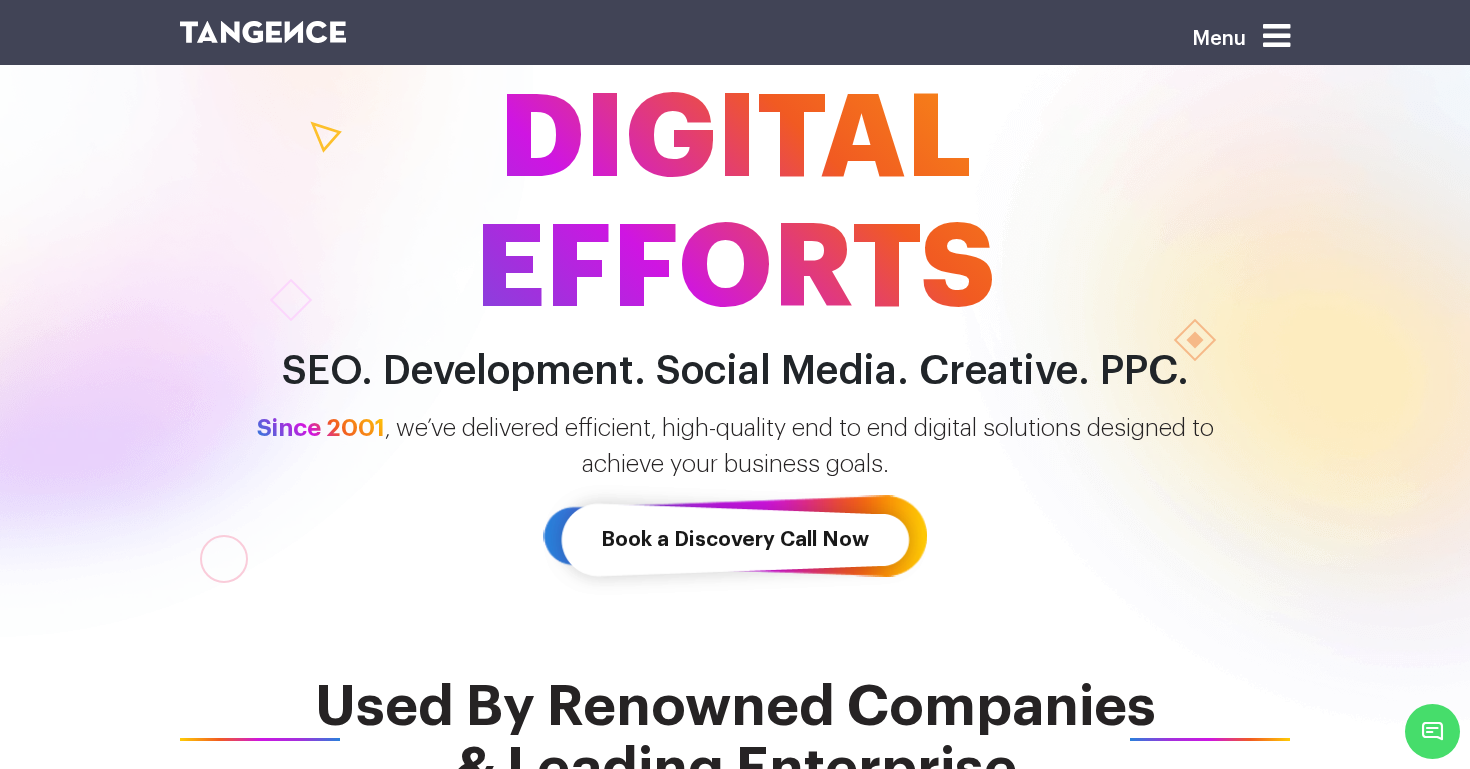 drag, startPoint x: 323, startPoint y: 131, endPoint x: 439, endPoint y: 150, distance: 117.54574 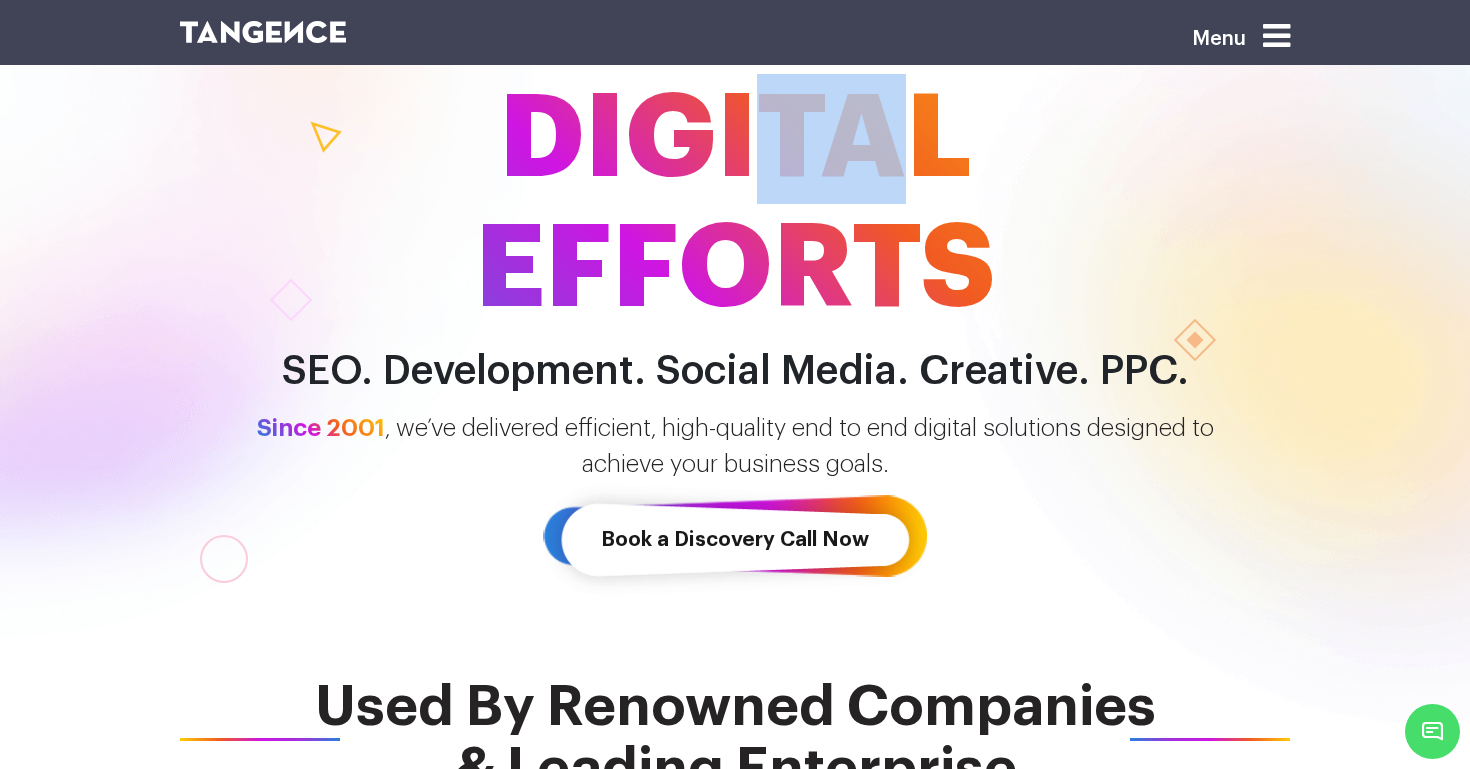 drag, startPoint x: 744, startPoint y: 122, endPoint x: 966, endPoint y: 129, distance: 222.11034 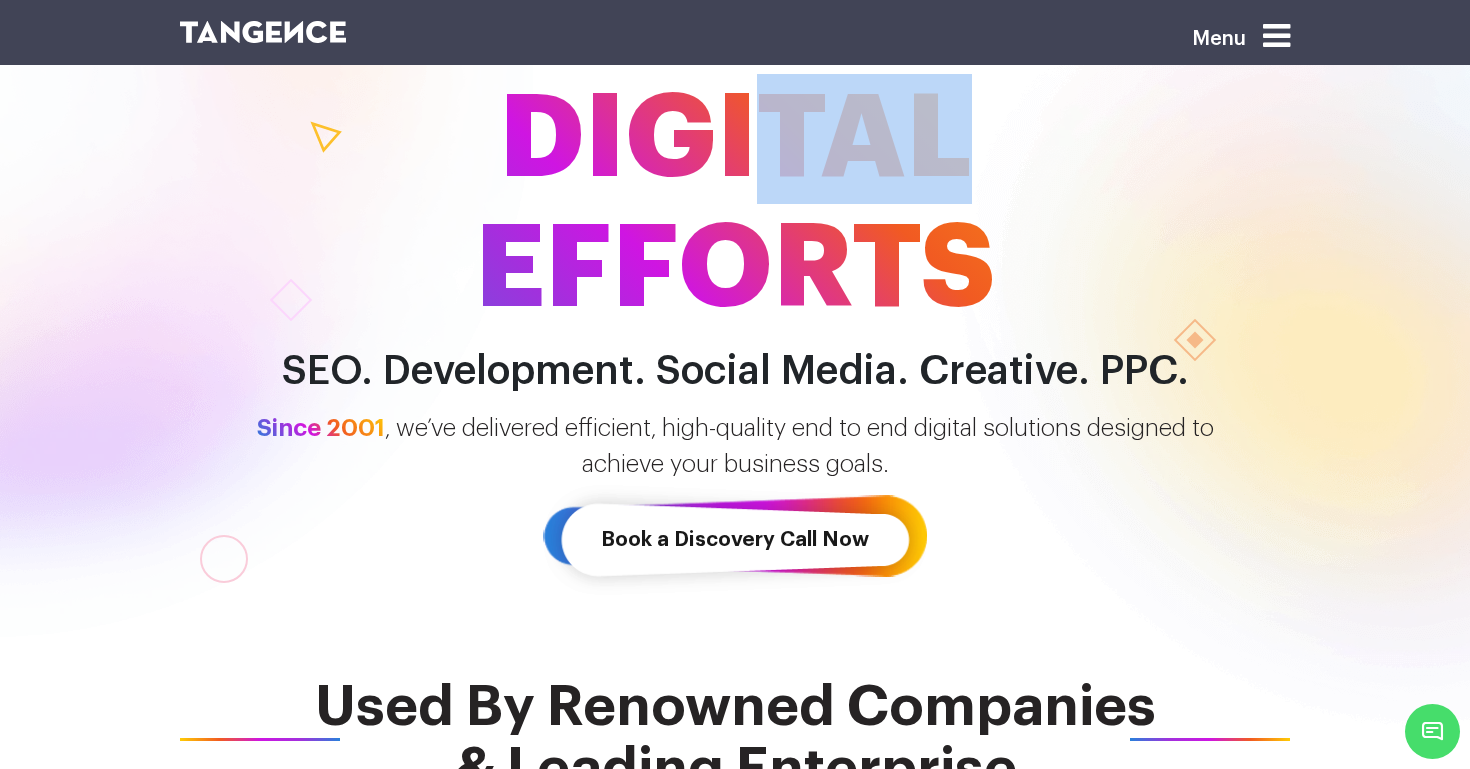 click on "DIGITAL  EFFORTS" at bounding box center (735, 204) 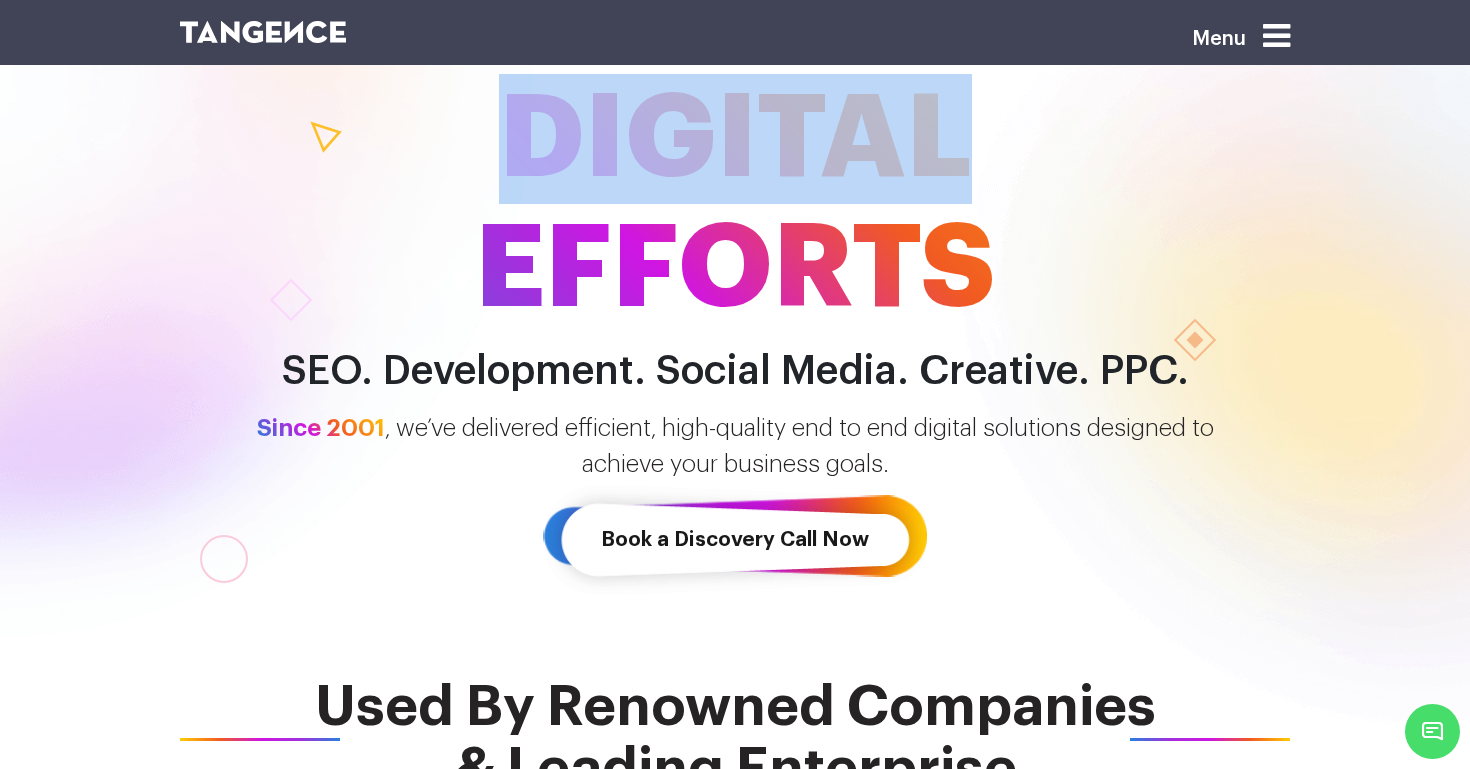 drag, startPoint x: 966, startPoint y: 141, endPoint x: 525, endPoint y: 123, distance: 441.3672 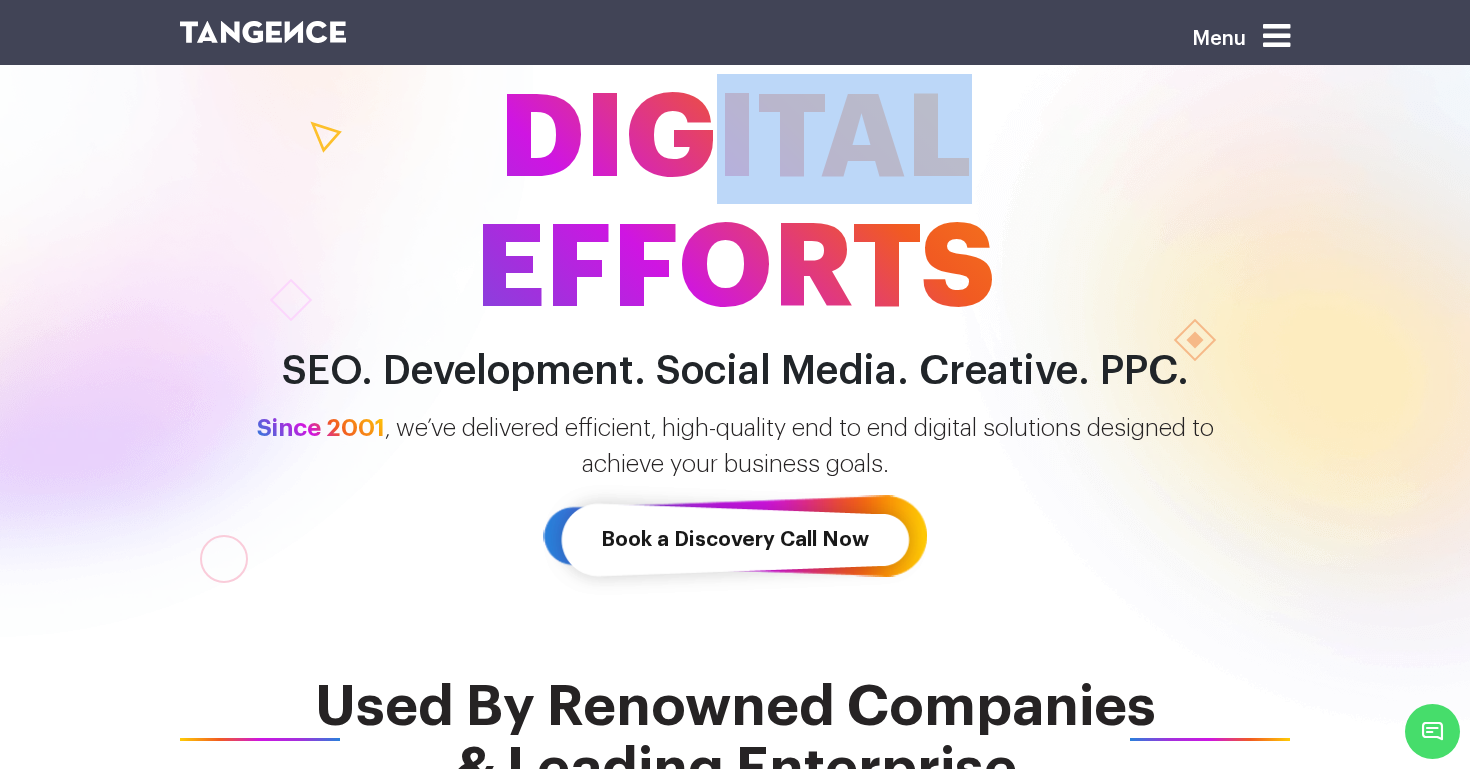 drag, startPoint x: 683, startPoint y: 140, endPoint x: 978, endPoint y: 180, distance: 297.69952 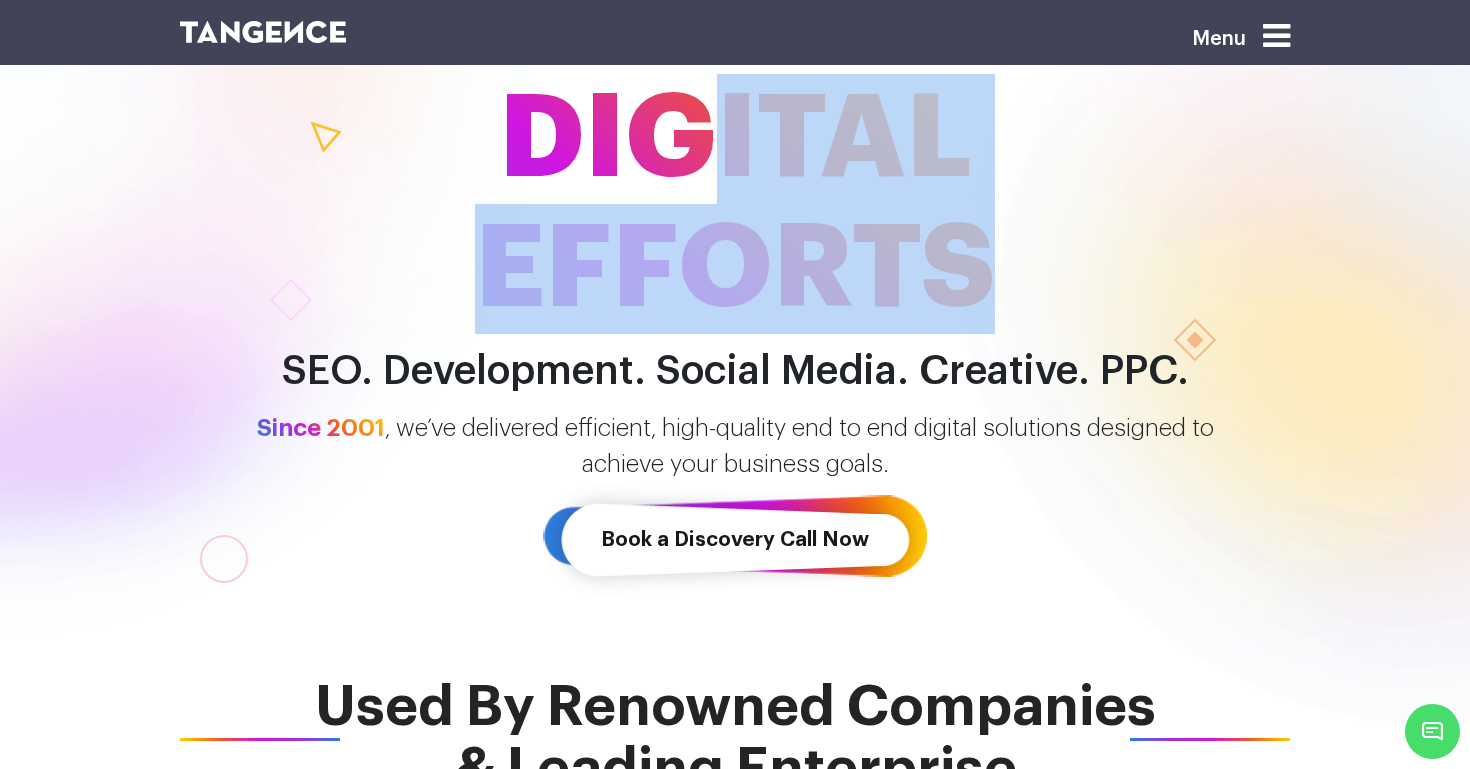 drag, startPoint x: 1031, startPoint y: 273, endPoint x: 717, endPoint y: 177, distance: 328.34738 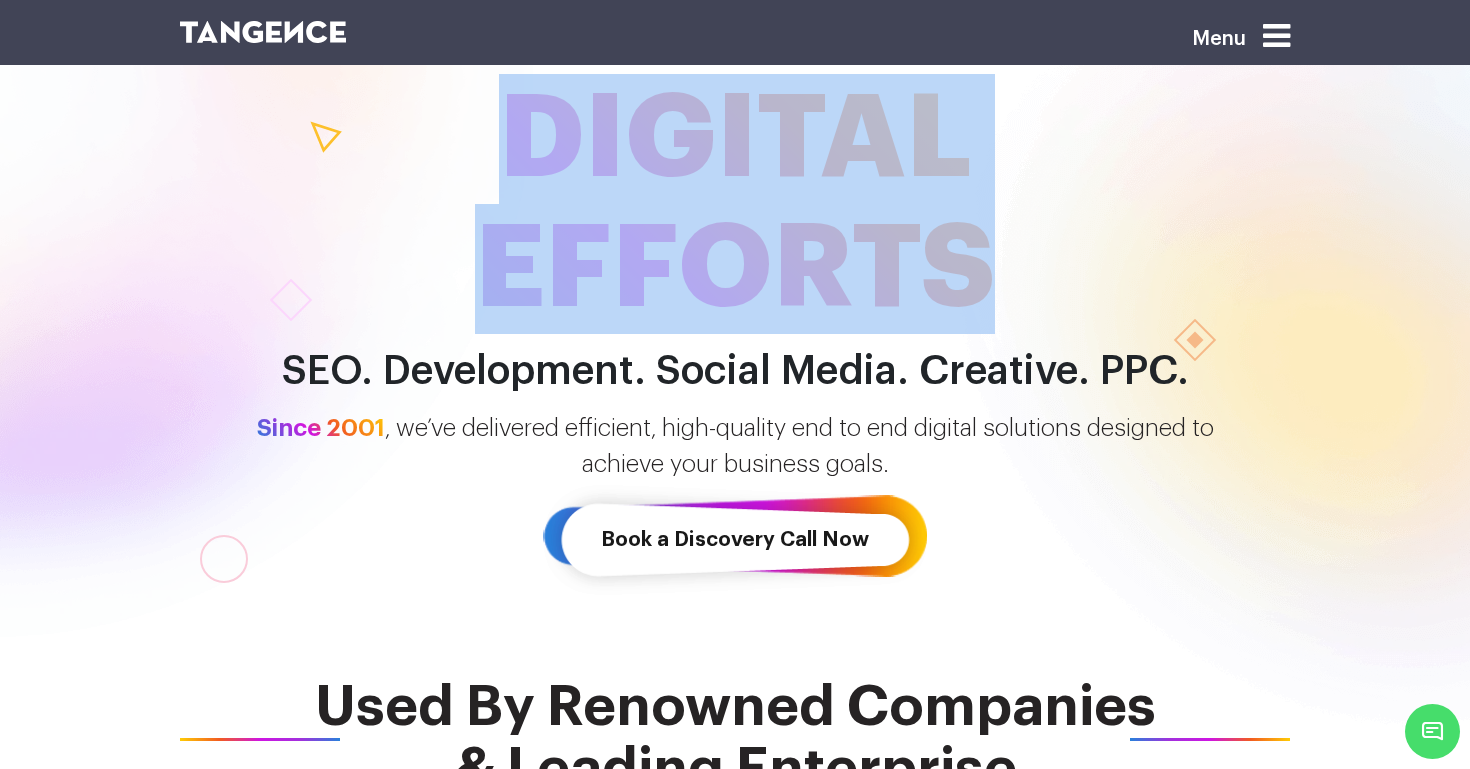 drag, startPoint x: 984, startPoint y: 279, endPoint x: 370, endPoint y: 156, distance: 626.19885 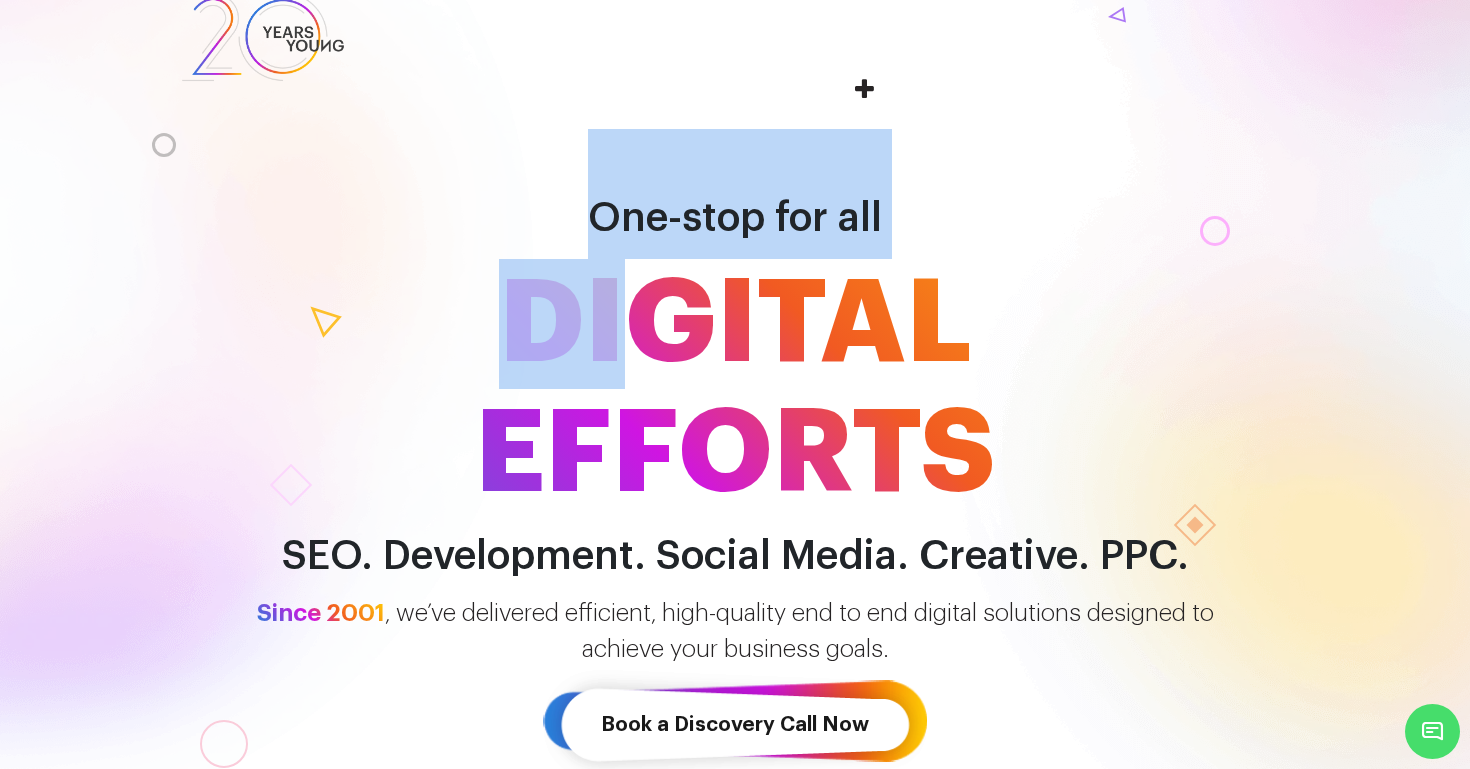 scroll, scrollTop: 0, scrollLeft: 0, axis: both 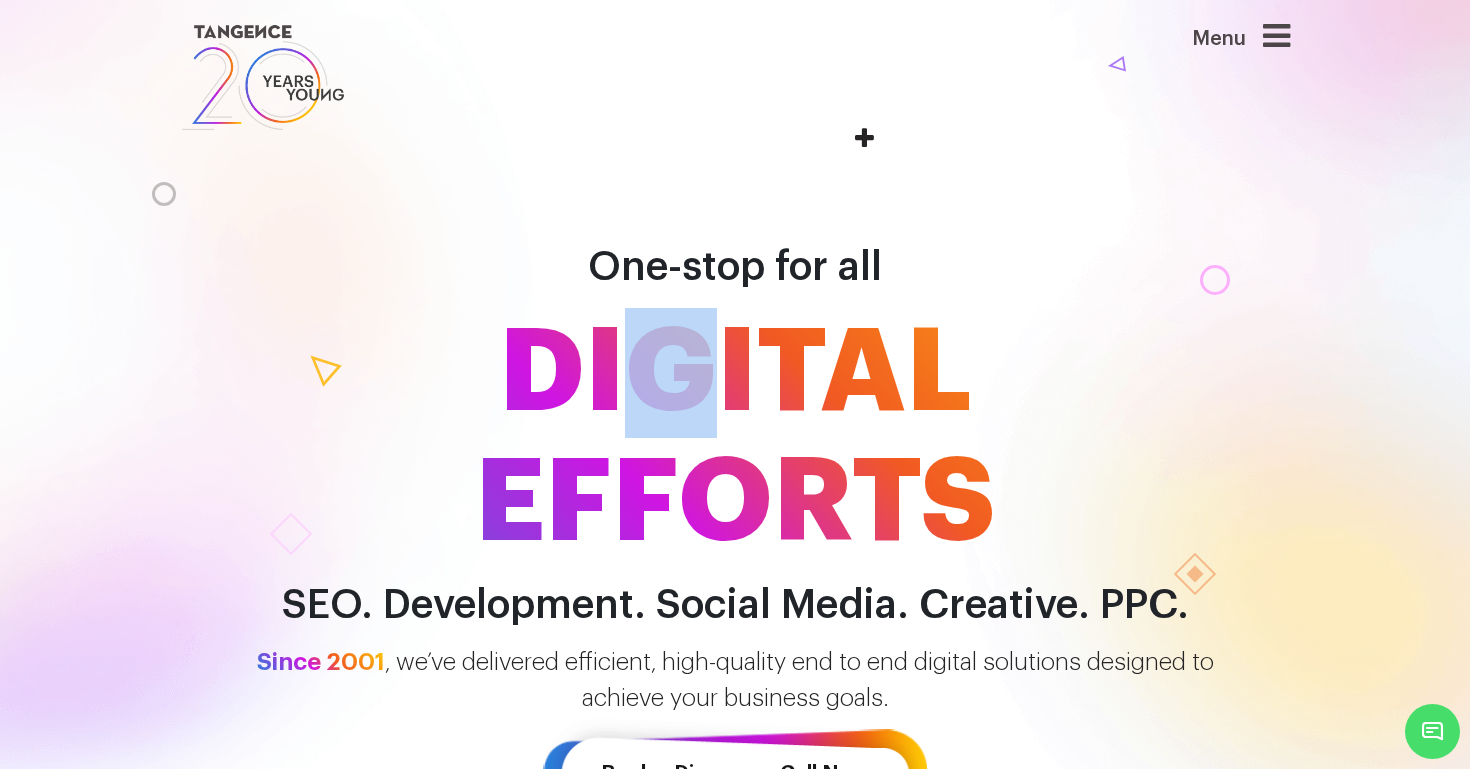 drag, startPoint x: 663, startPoint y: 177, endPoint x: 741, endPoint y: 402, distance: 238.13652 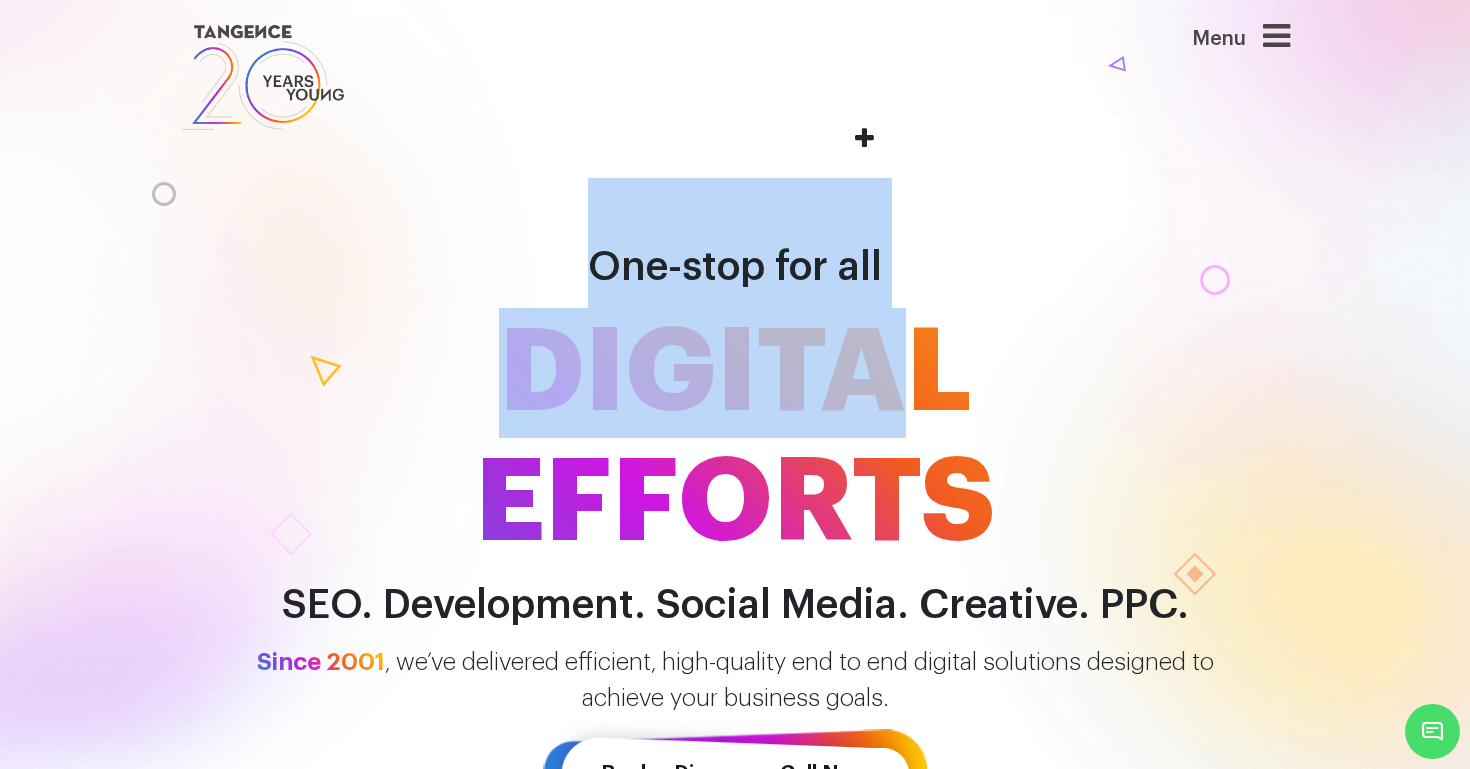 drag, startPoint x: 586, startPoint y: 268, endPoint x: 915, endPoint y: 464, distance: 382.95822 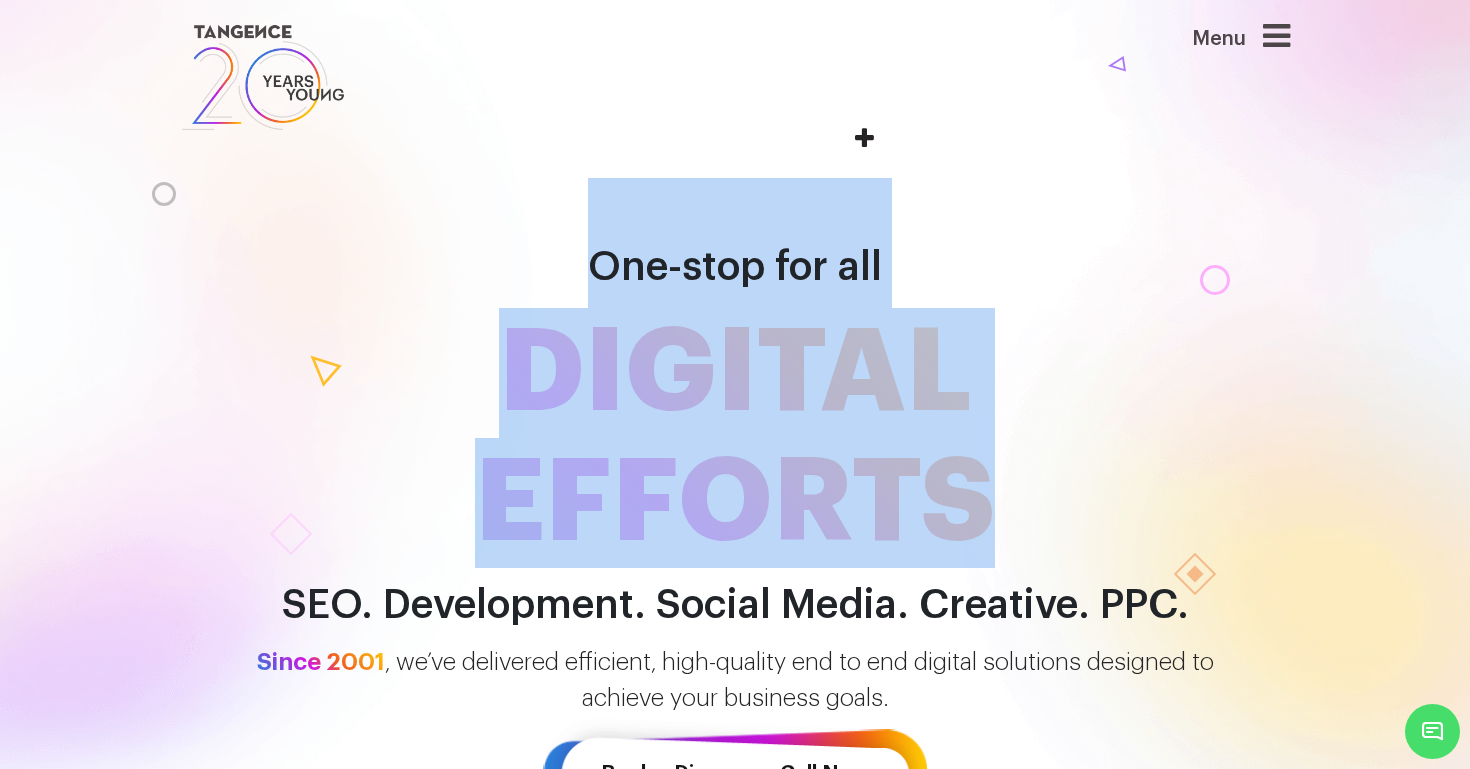 drag, startPoint x: 1030, startPoint y: 525, endPoint x: 568, endPoint y: 232, distance: 547.0768 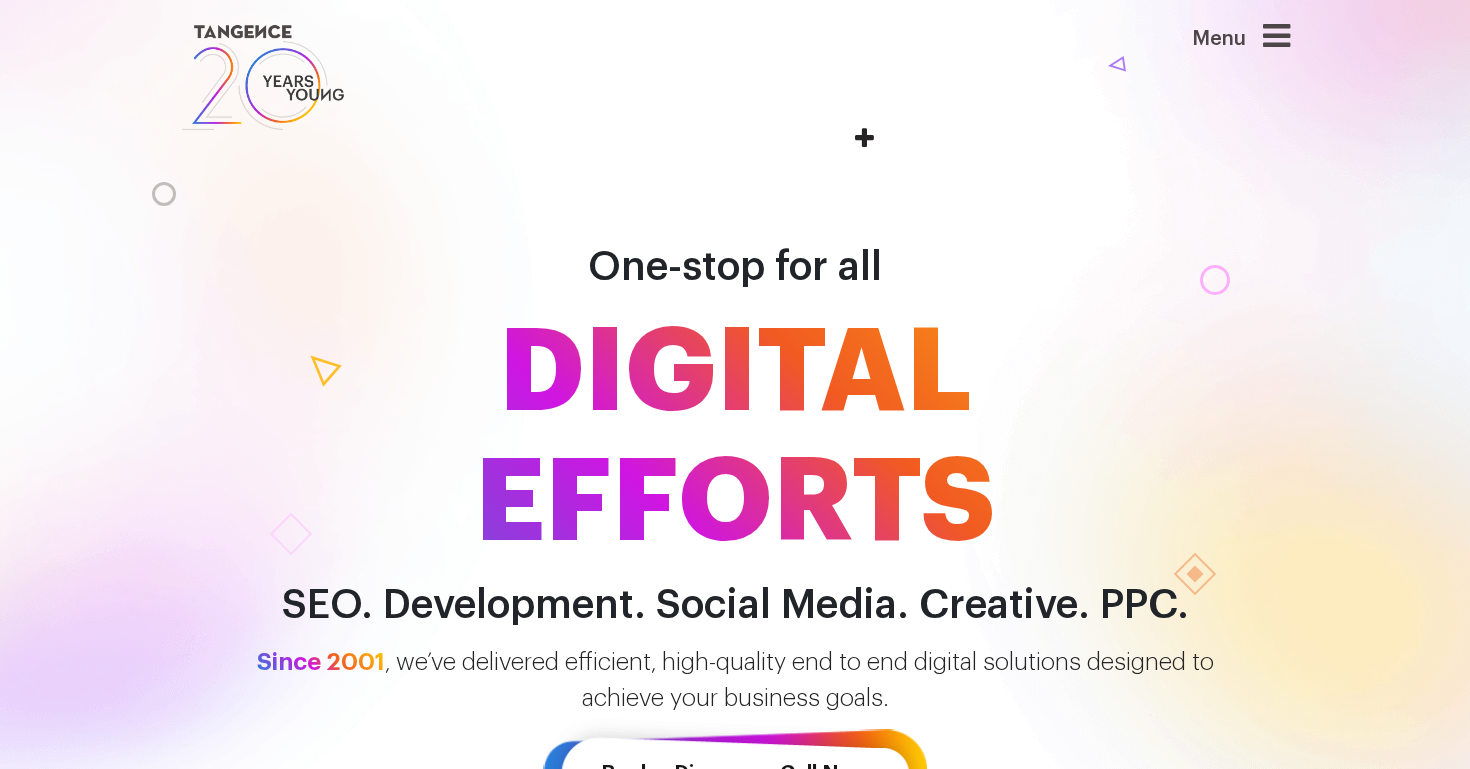 scroll, scrollTop: 0, scrollLeft: 0, axis: both 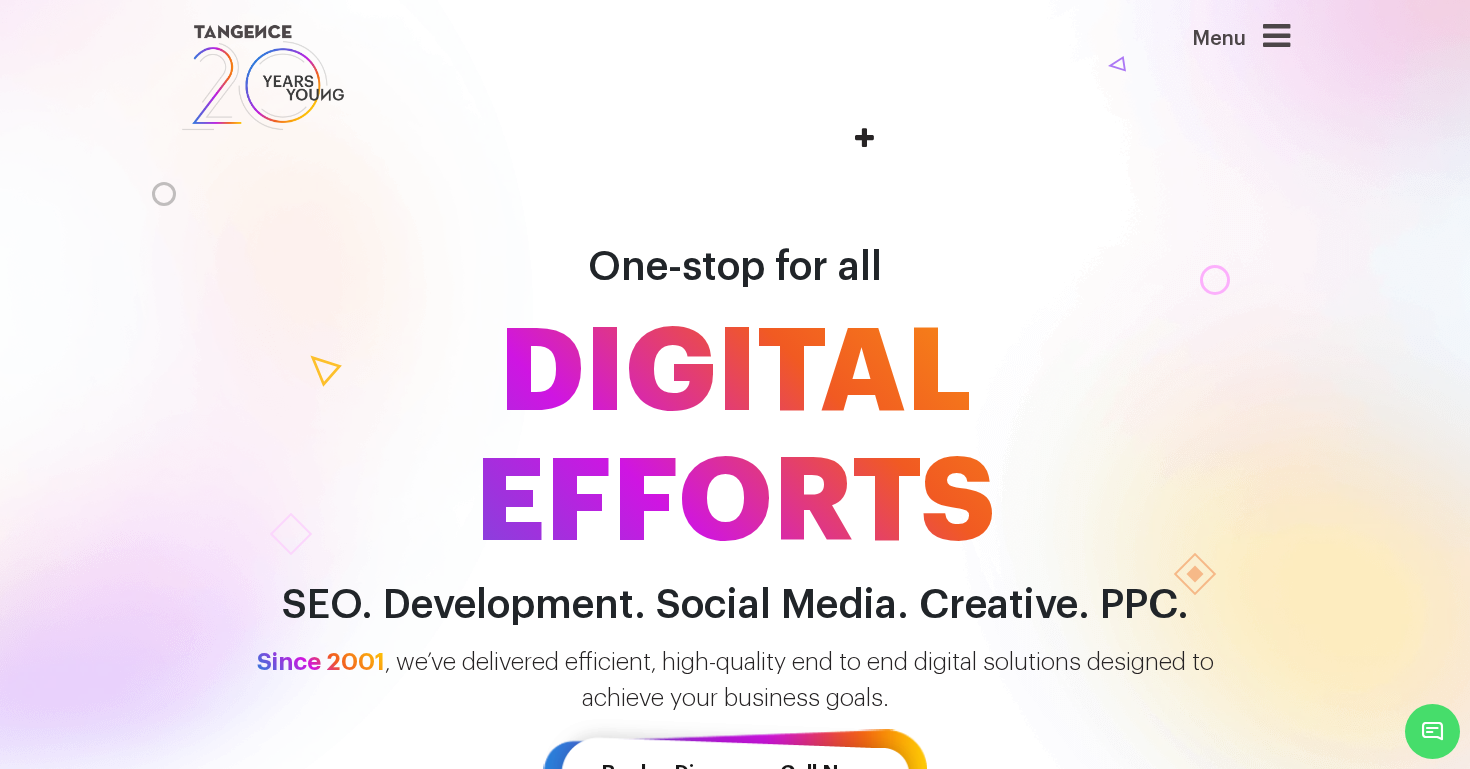 click at bounding box center [1276, 36] 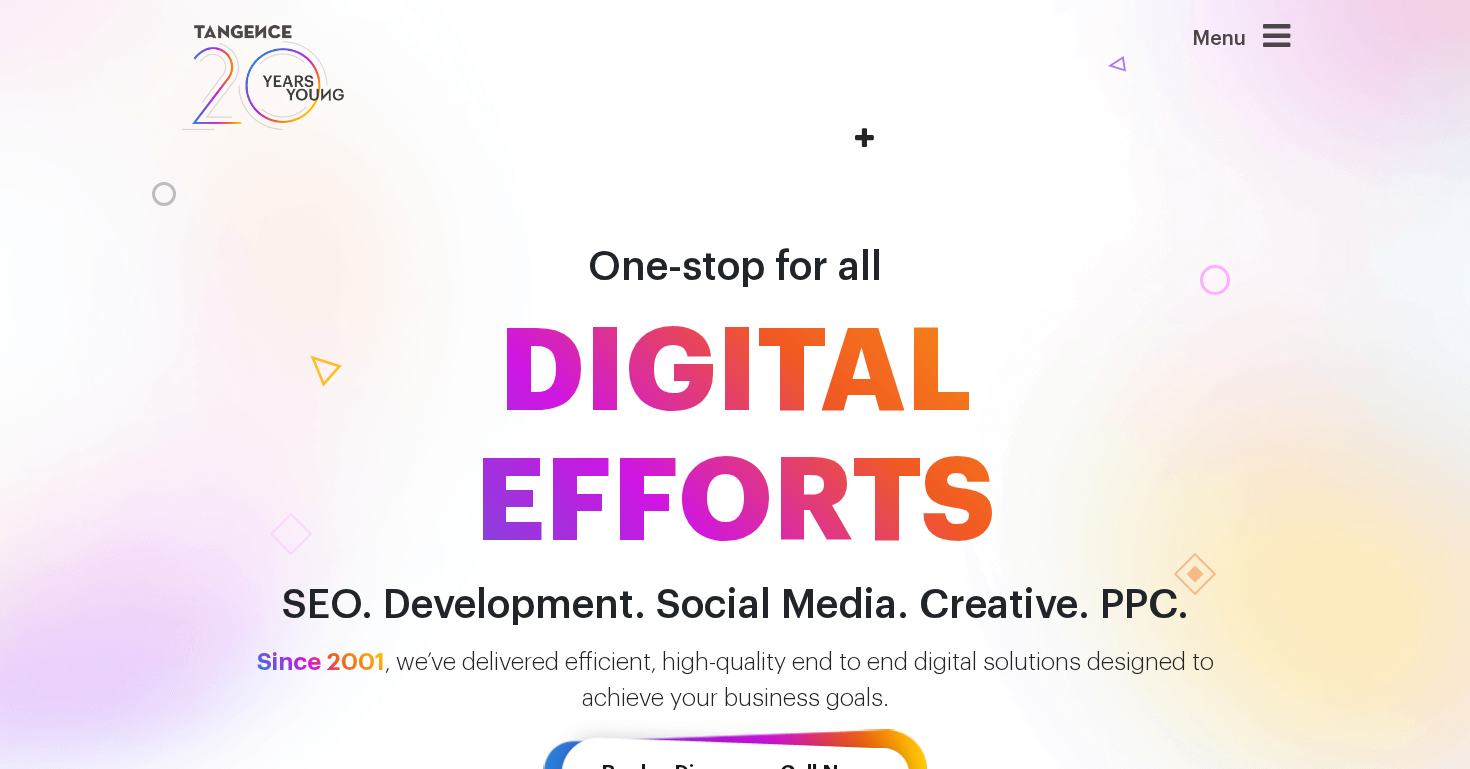 scroll, scrollTop: 0, scrollLeft: 0, axis: both 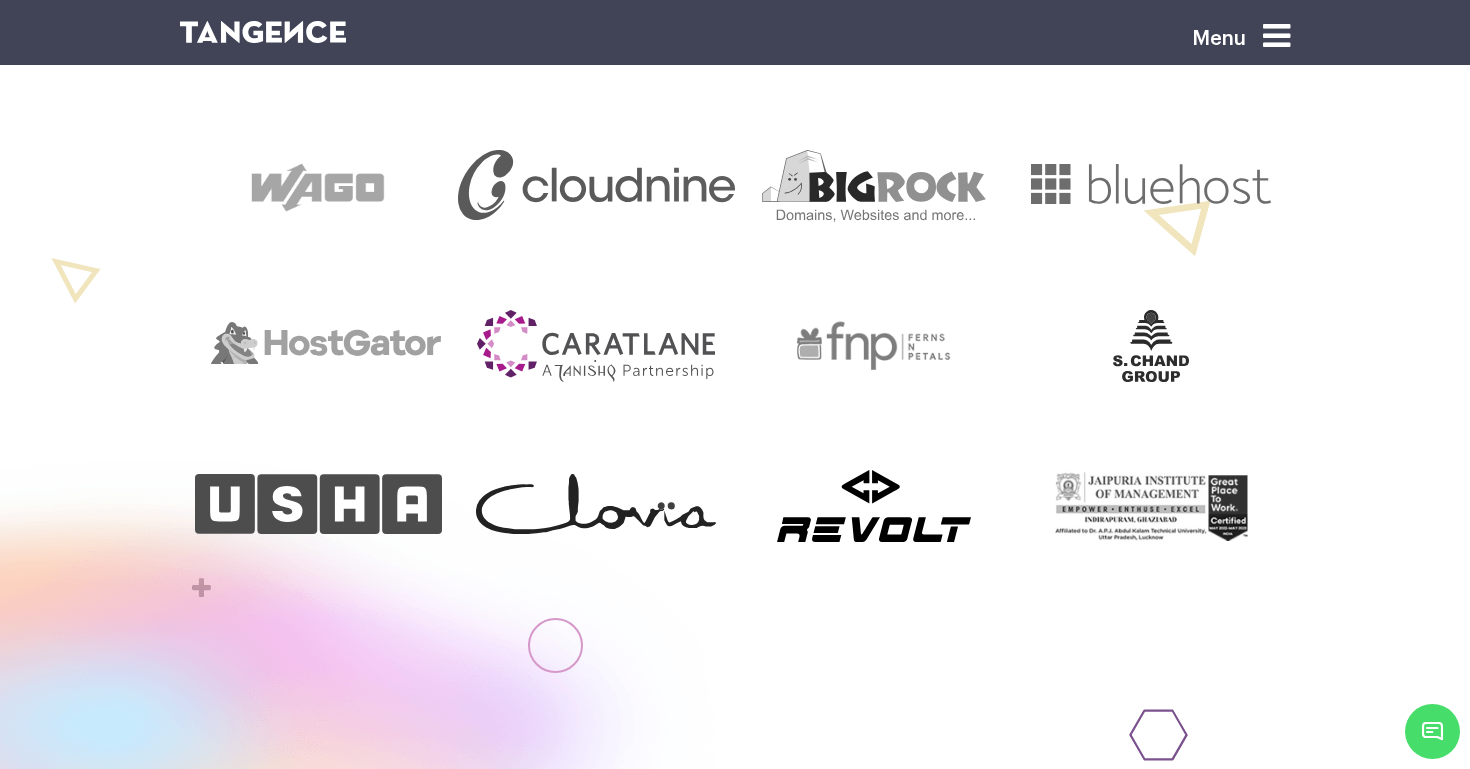 click at bounding box center (596, 346) 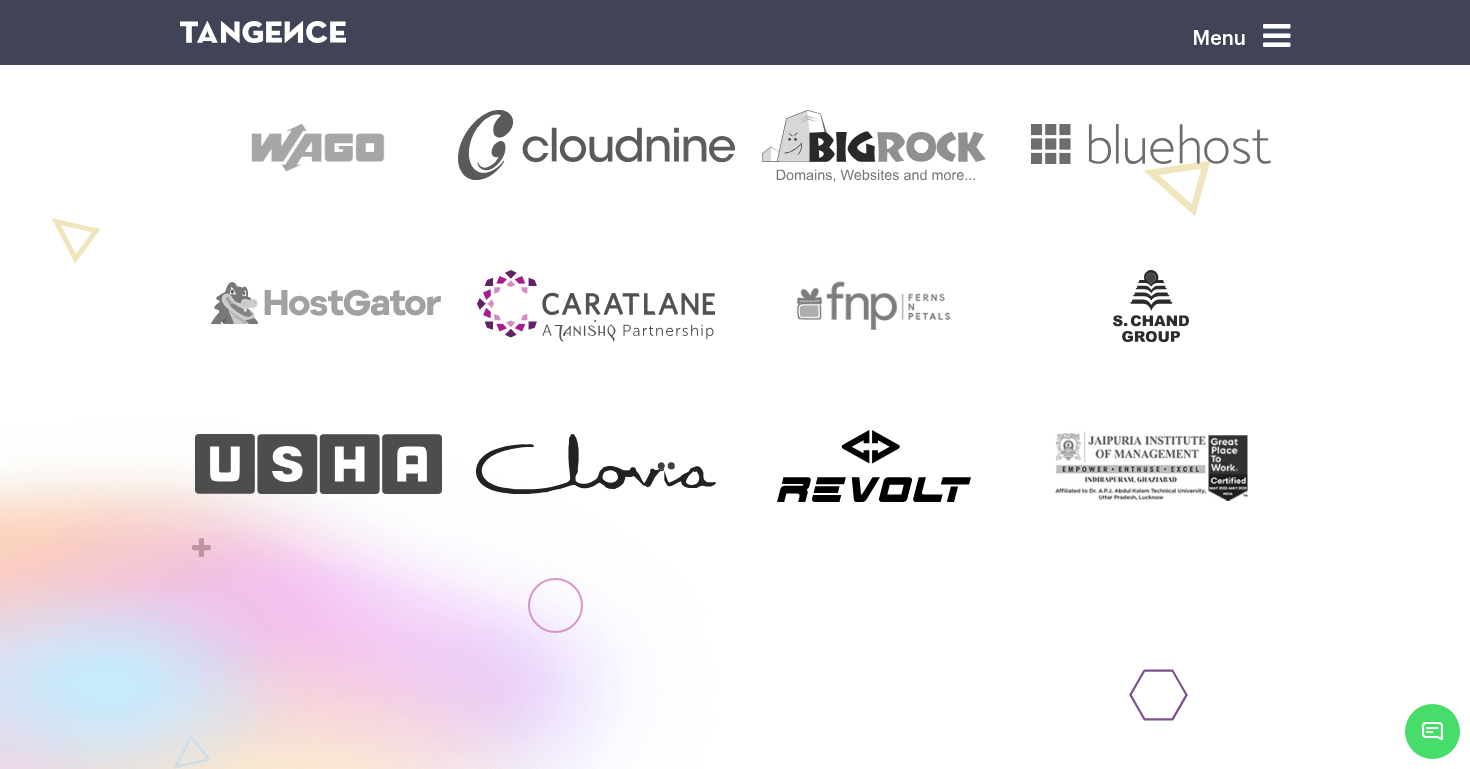 scroll, scrollTop: 1187, scrollLeft: 0, axis: vertical 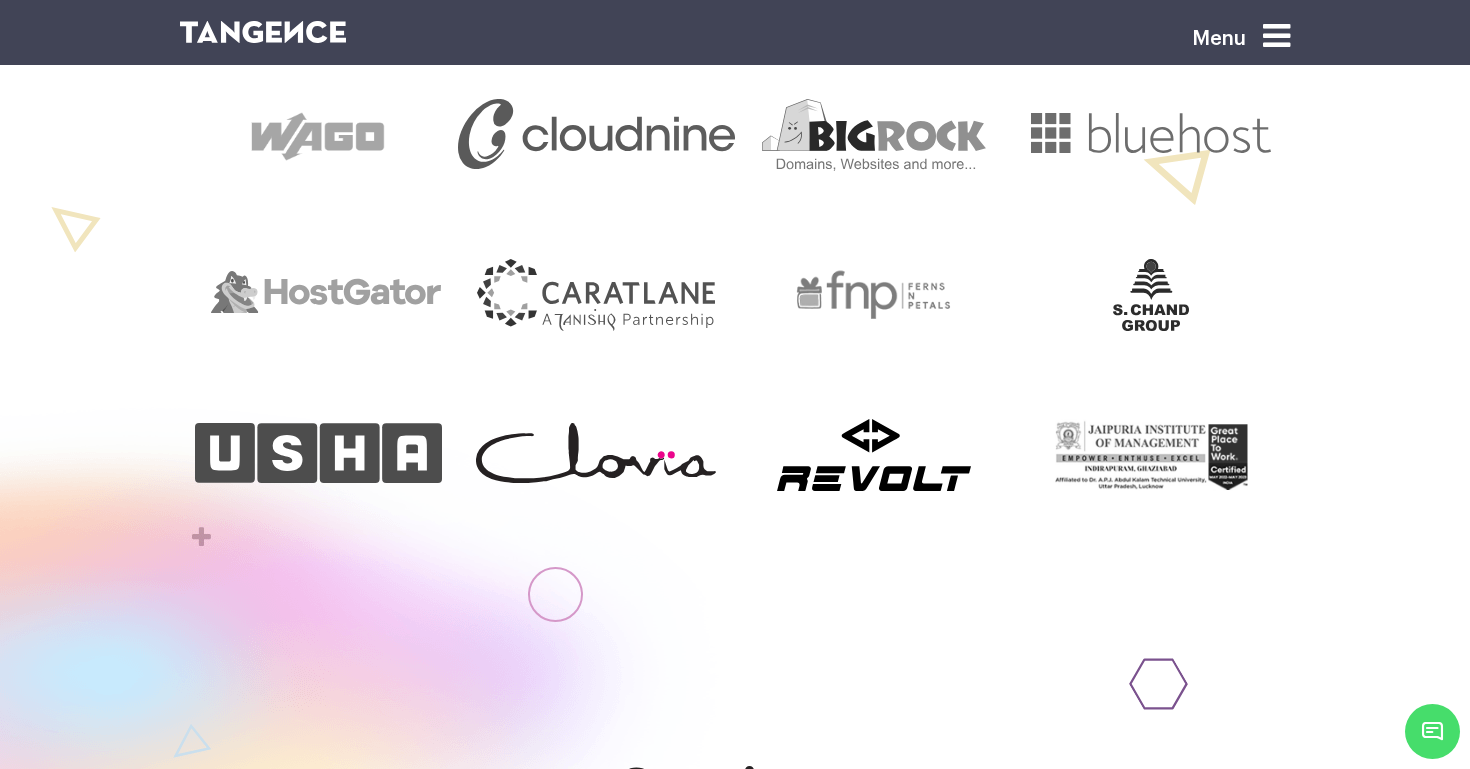 click at bounding box center (596, 453) 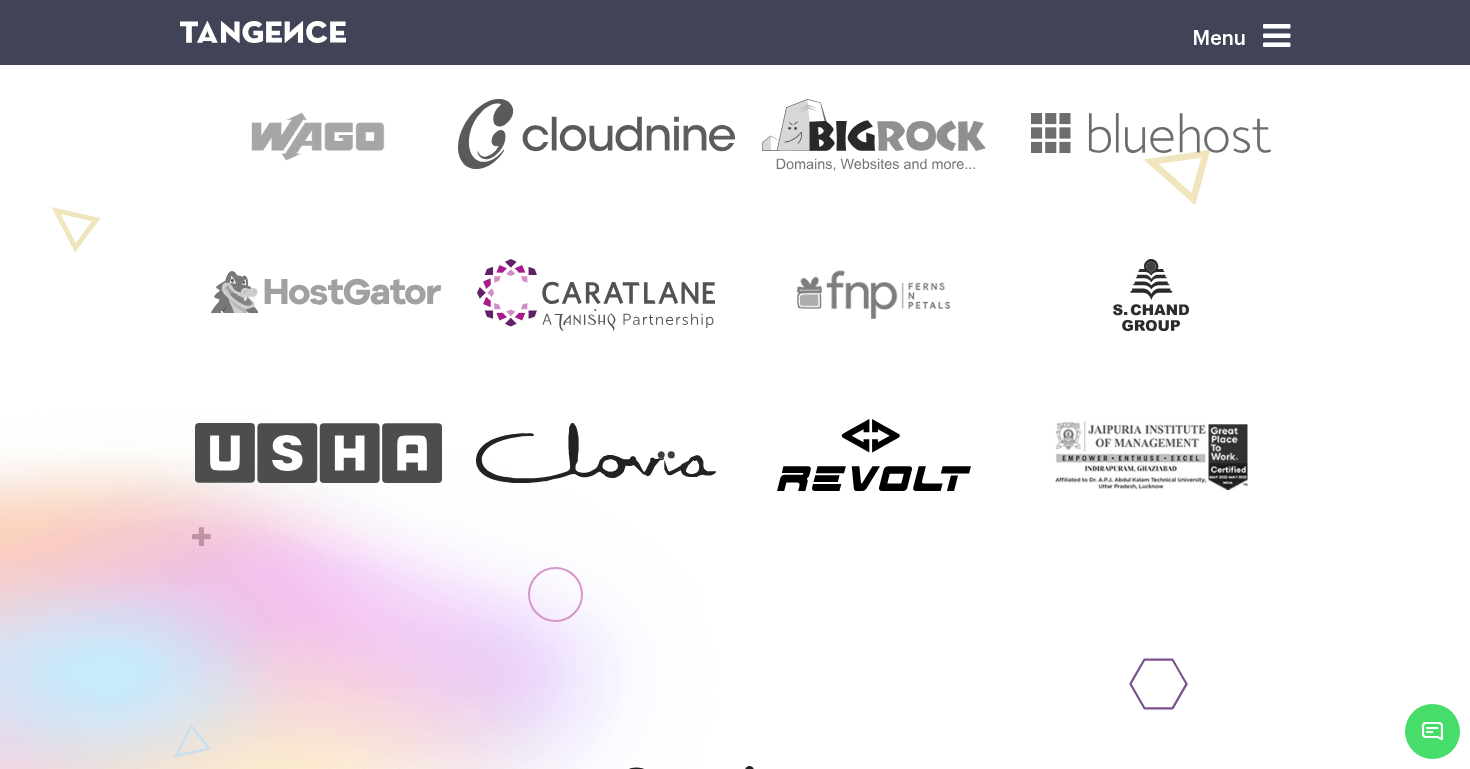 click at bounding box center [596, 295] 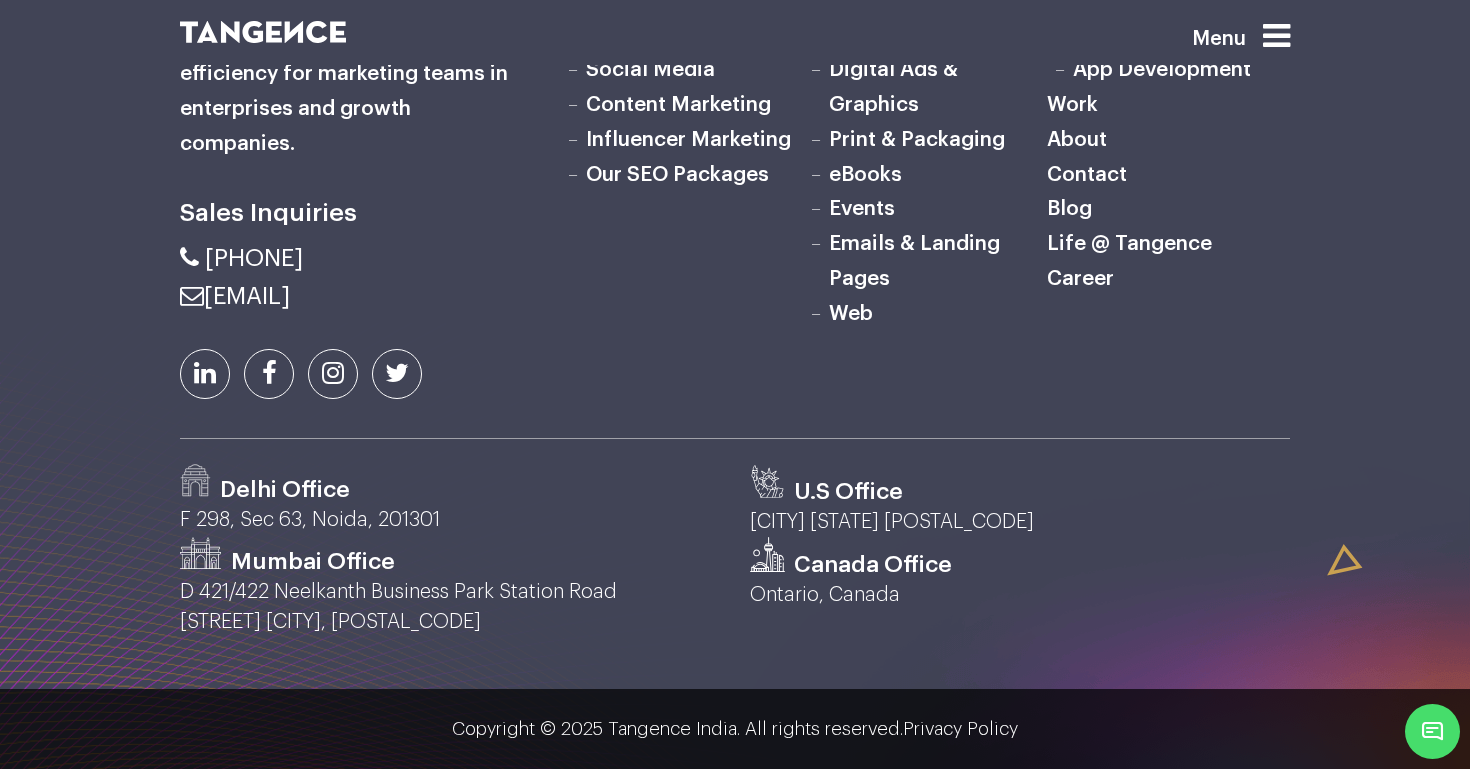 scroll, scrollTop: 6596, scrollLeft: 0, axis: vertical 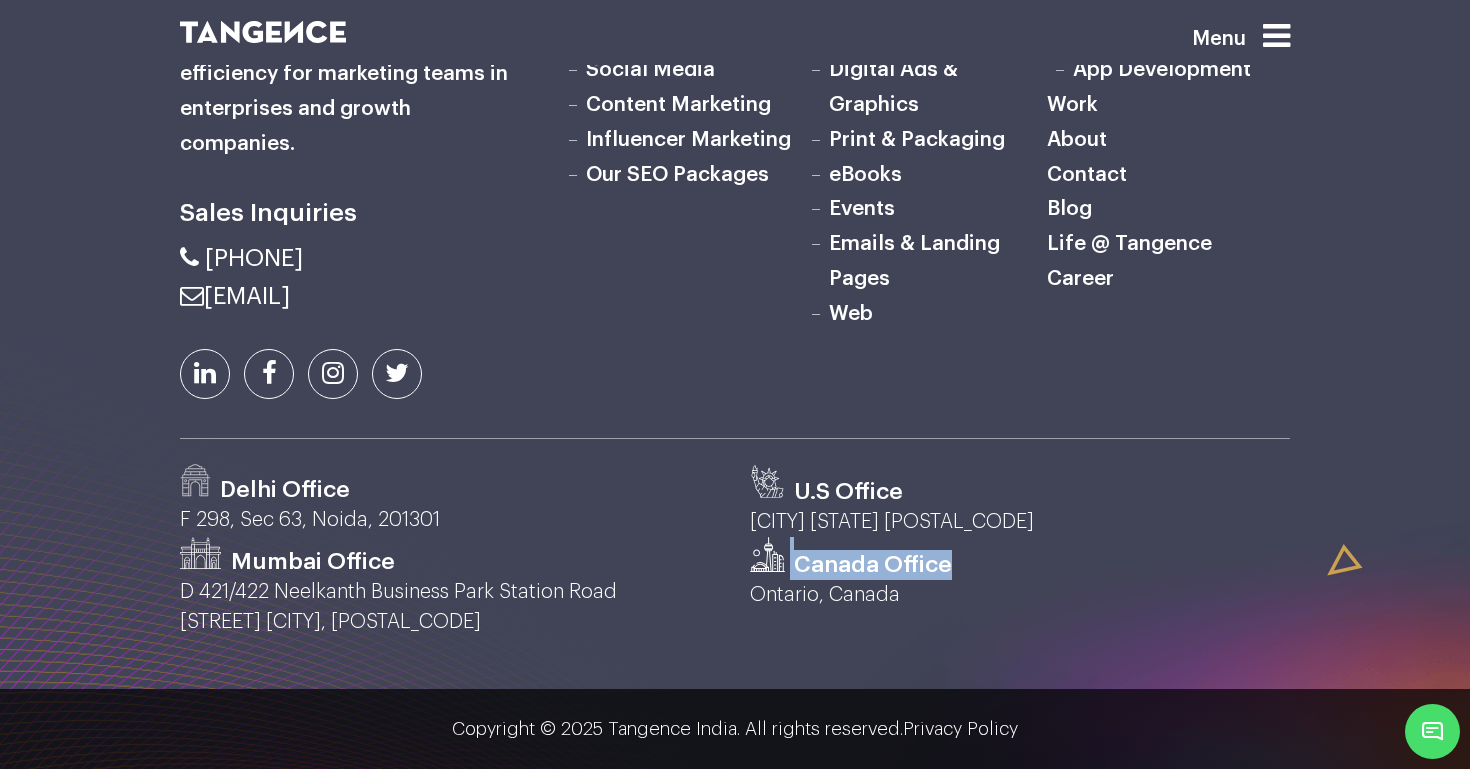 drag, startPoint x: 790, startPoint y: 566, endPoint x: 952, endPoint y: 579, distance: 162.52077 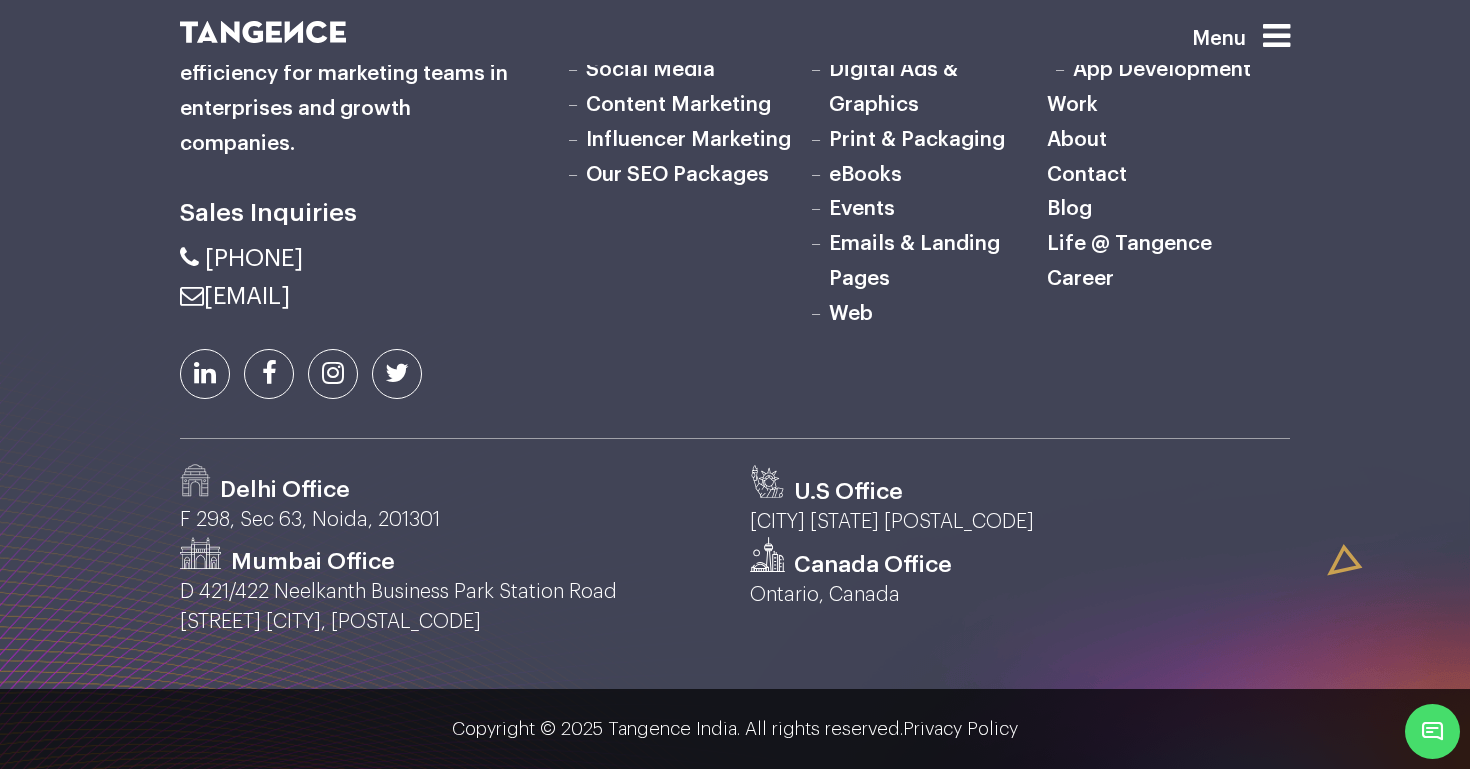 click on "Canada Office" at bounding box center (1020, 558) 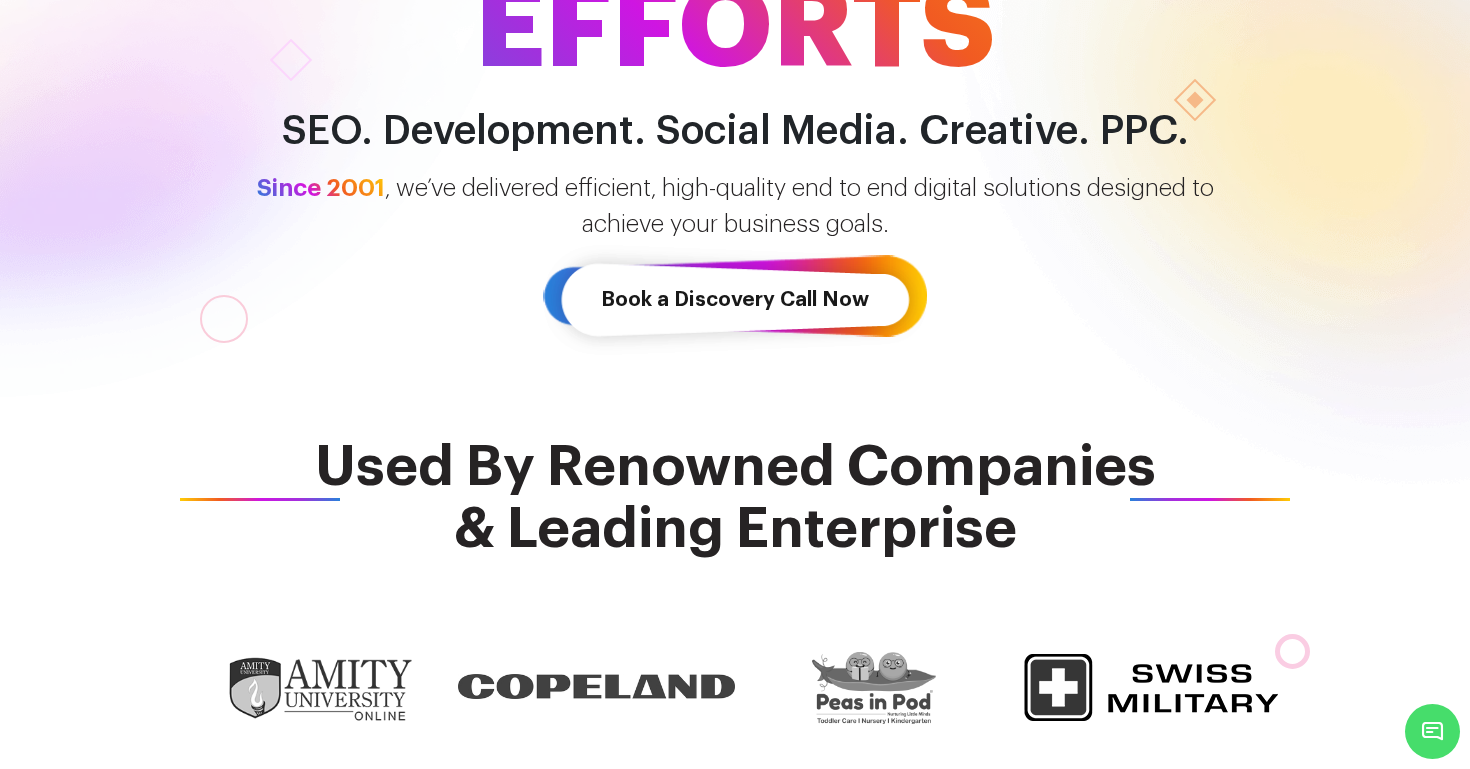 scroll, scrollTop: 0, scrollLeft: 0, axis: both 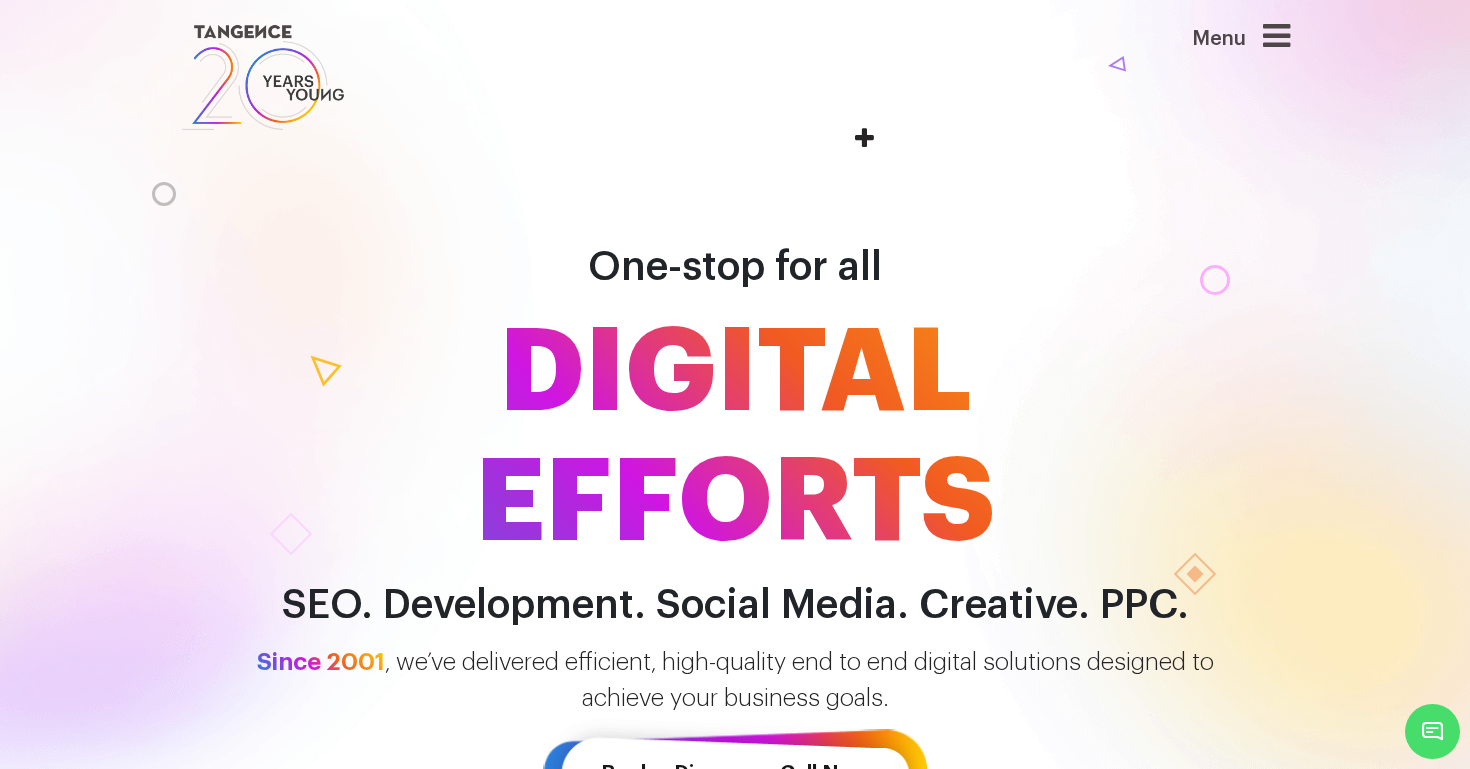 click at bounding box center (1432, 731) 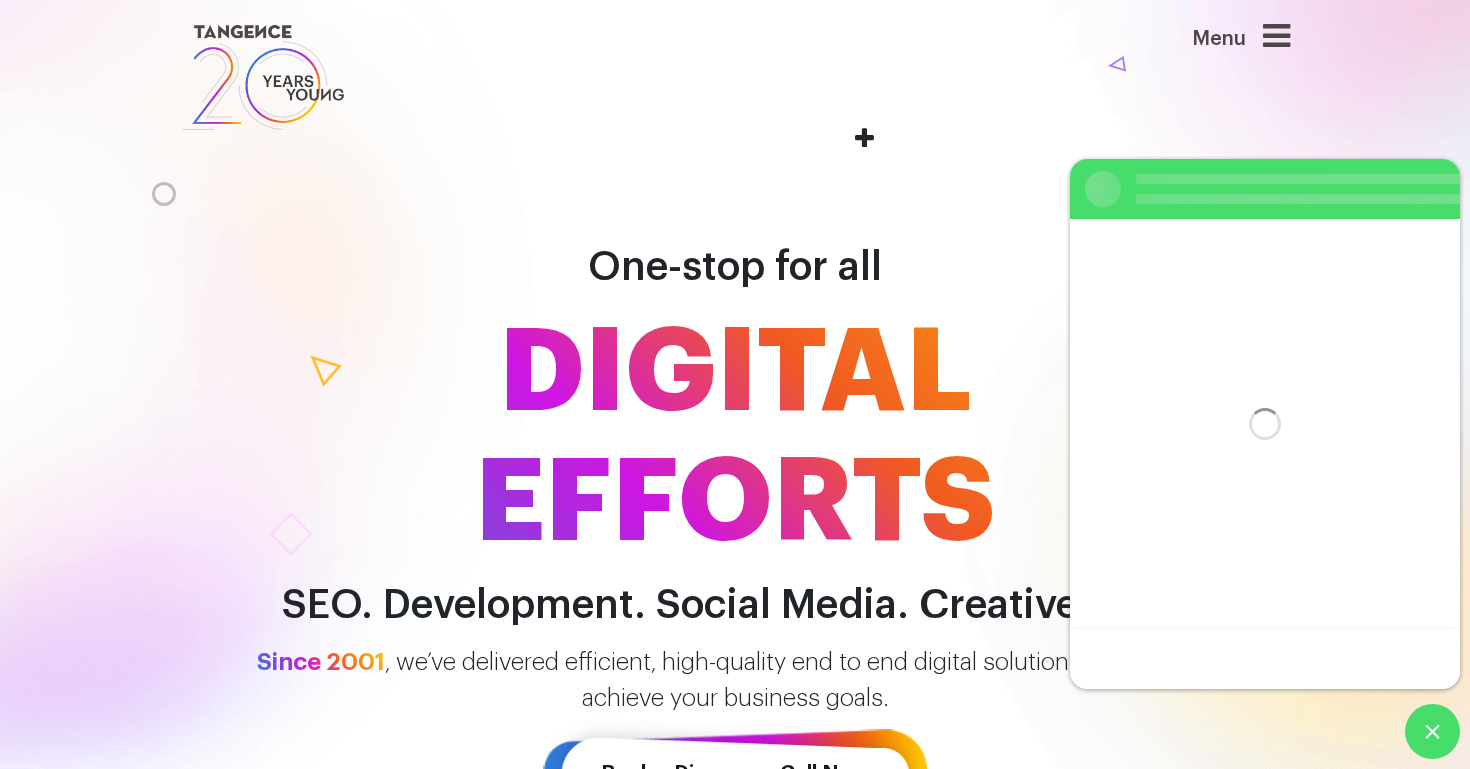 scroll, scrollTop: 0, scrollLeft: 0, axis: both 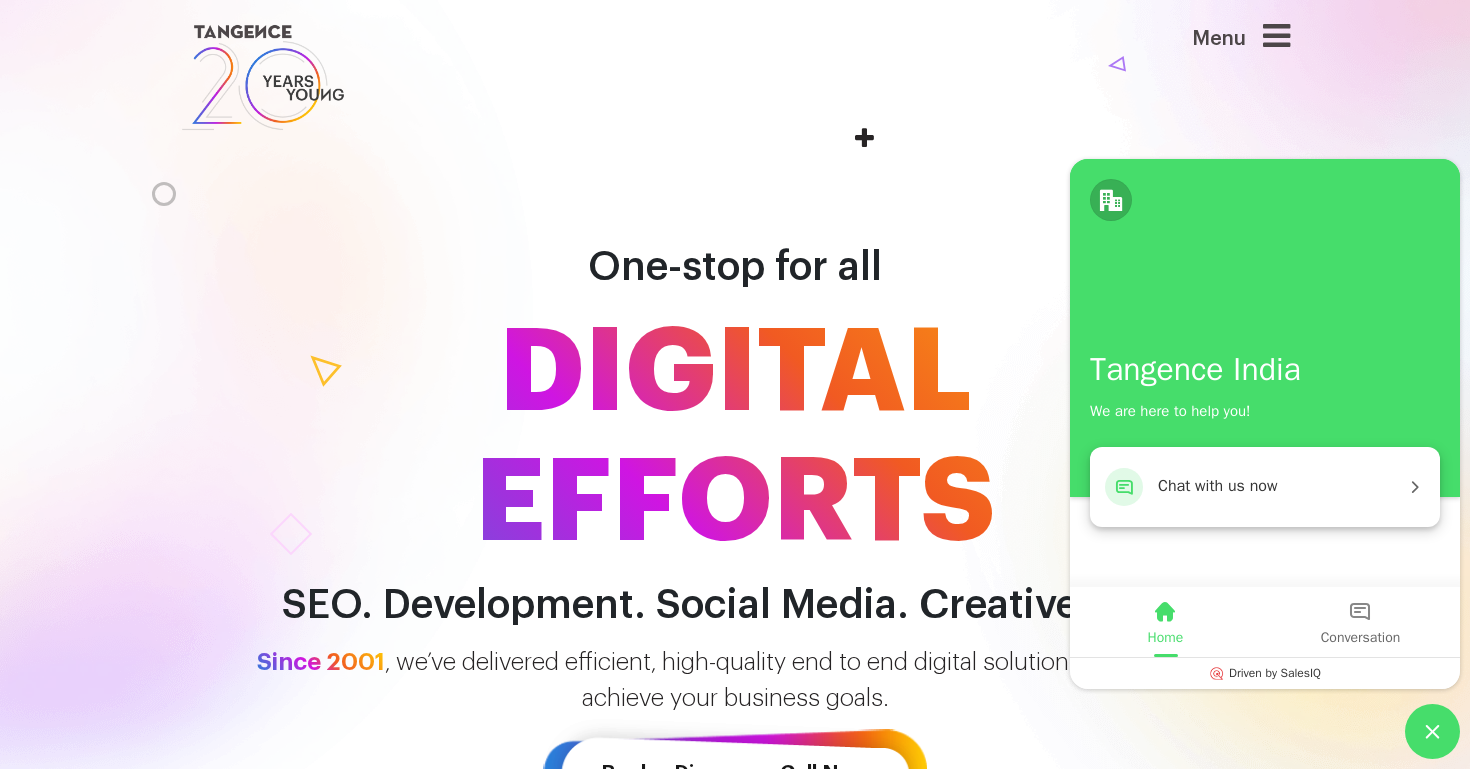 click on "Chat with us now" at bounding box center [1265, 487] 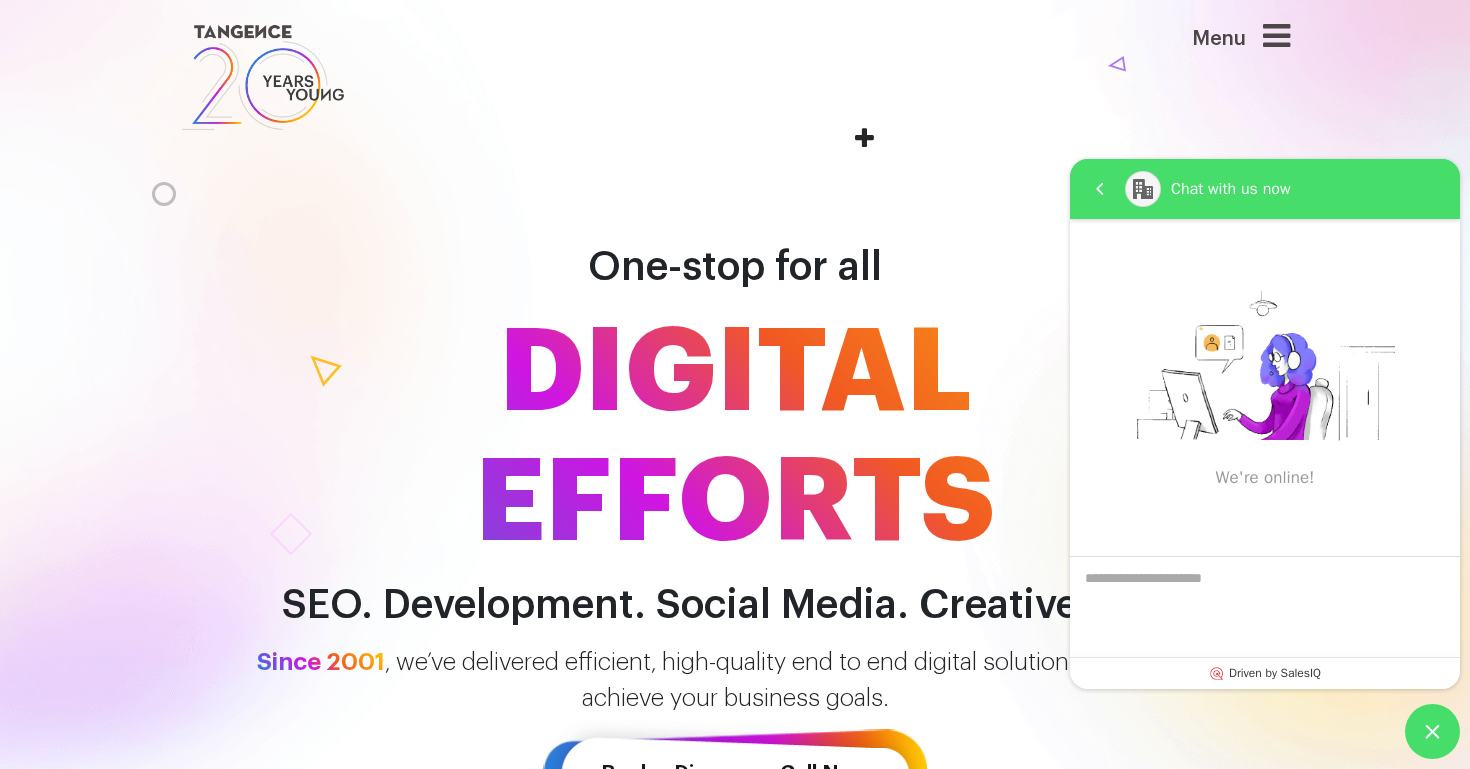 drag, startPoint x: 1221, startPoint y: 480, endPoint x: 1364, endPoint y: 483, distance: 143.03146 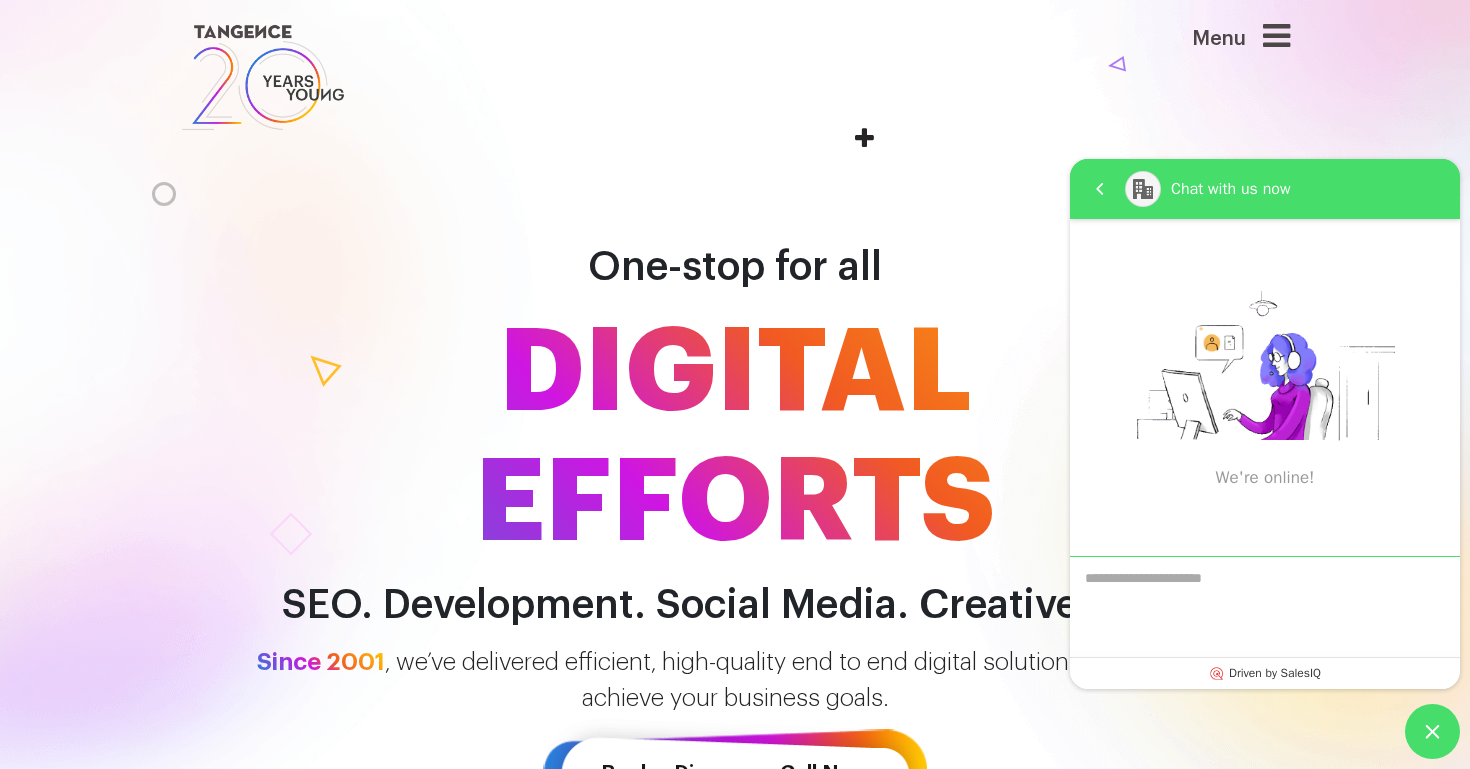 click at bounding box center (1265, 607) 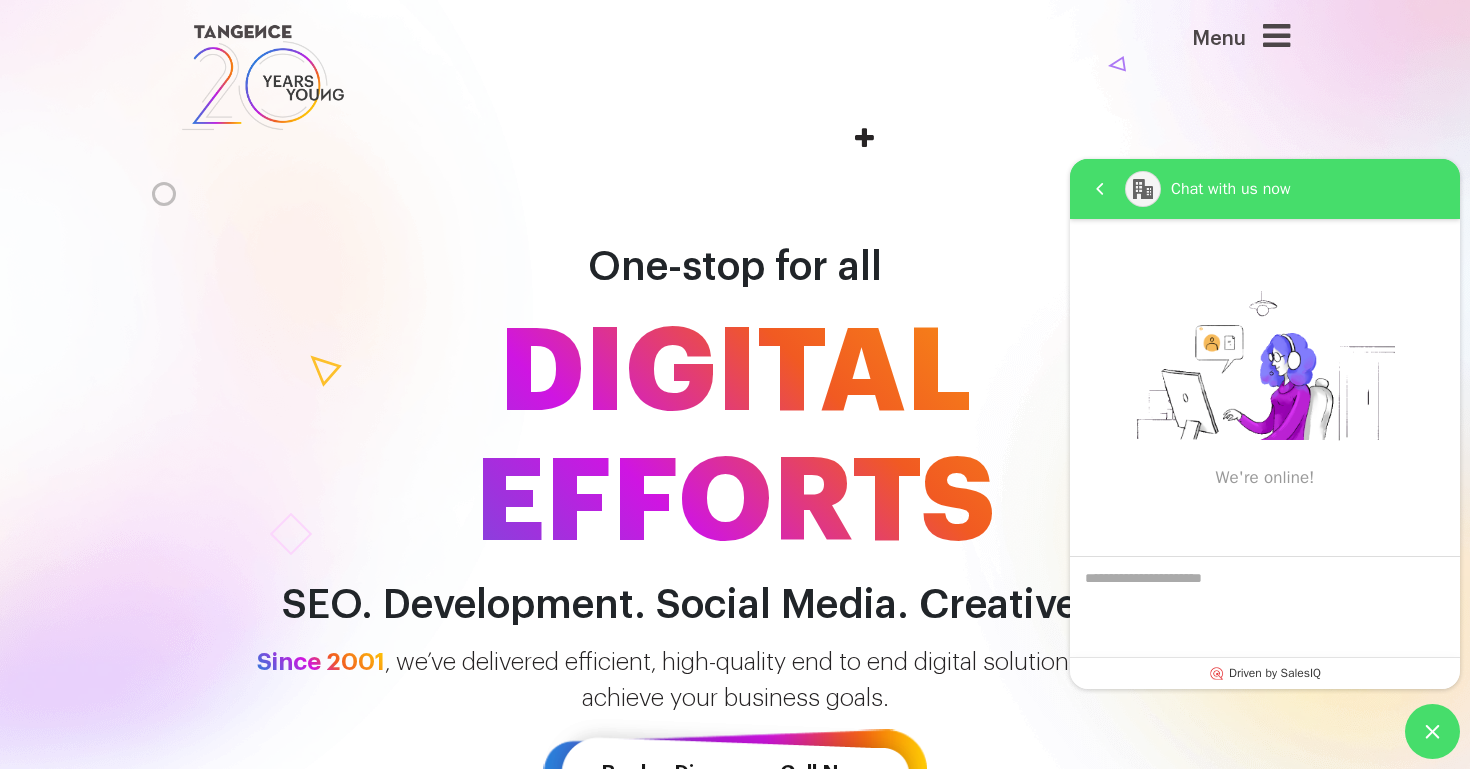 click on "Driven by SalesIQ" at bounding box center [1275, 673] 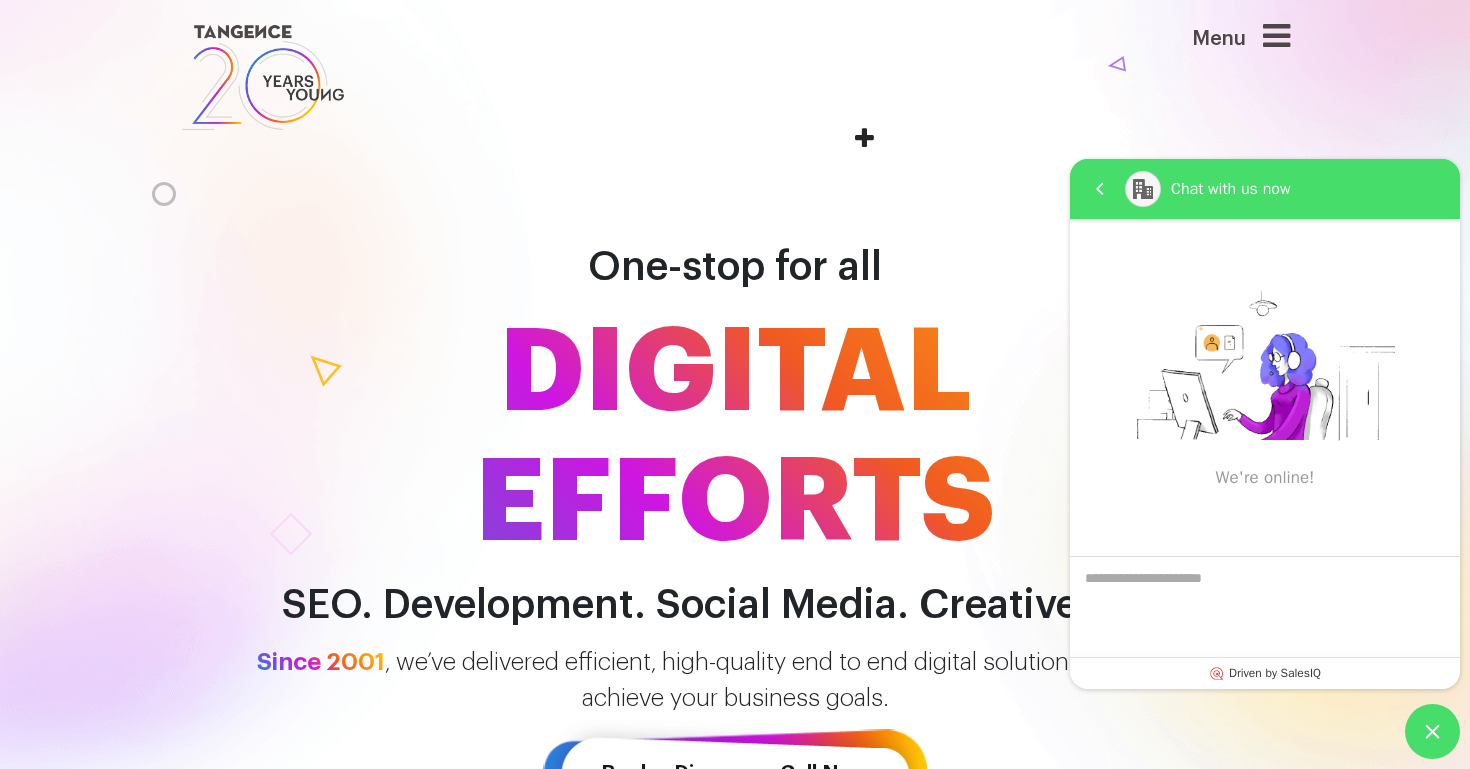 click on "Driven by SalesIQ" at bounding box center (1275, 673) 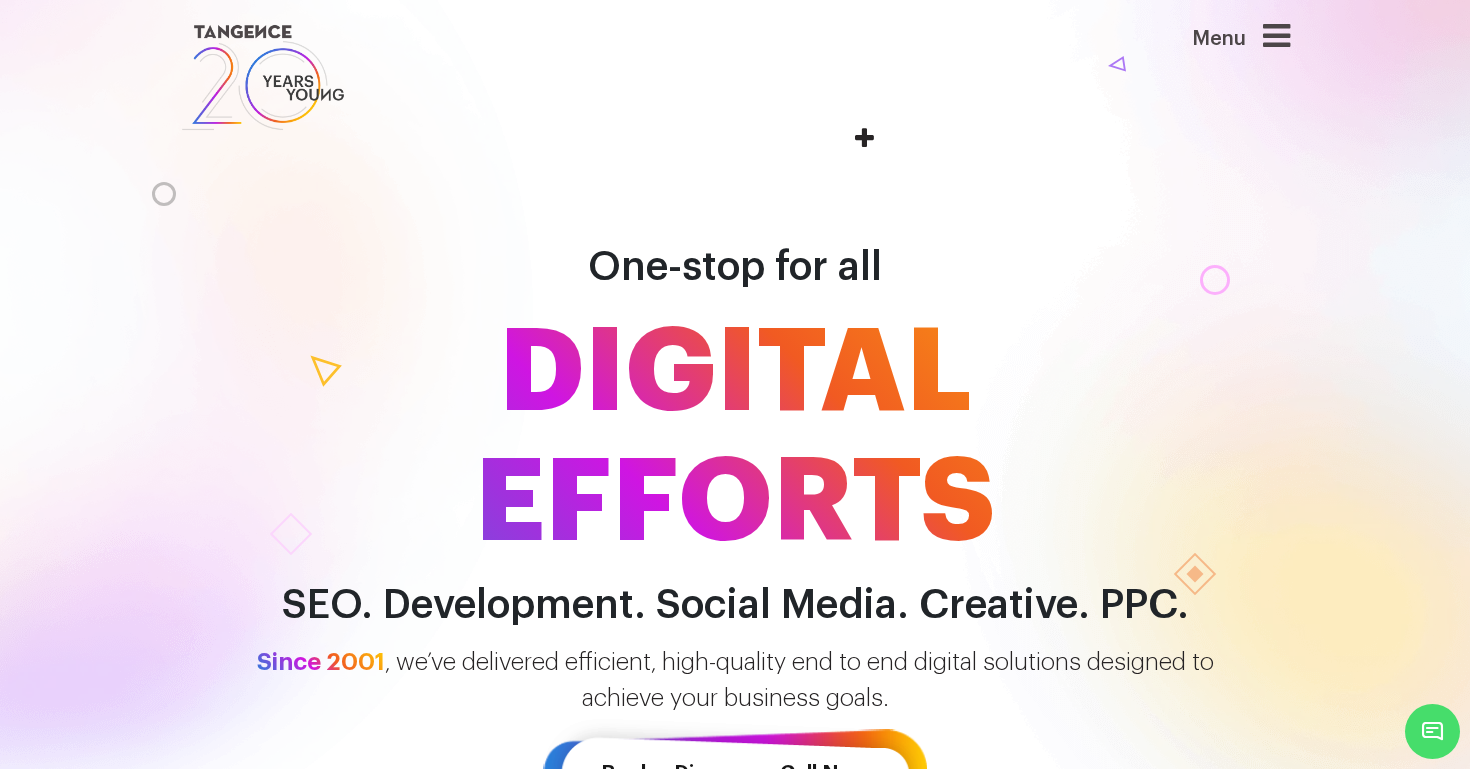 click at bounding box center (1276, 36) 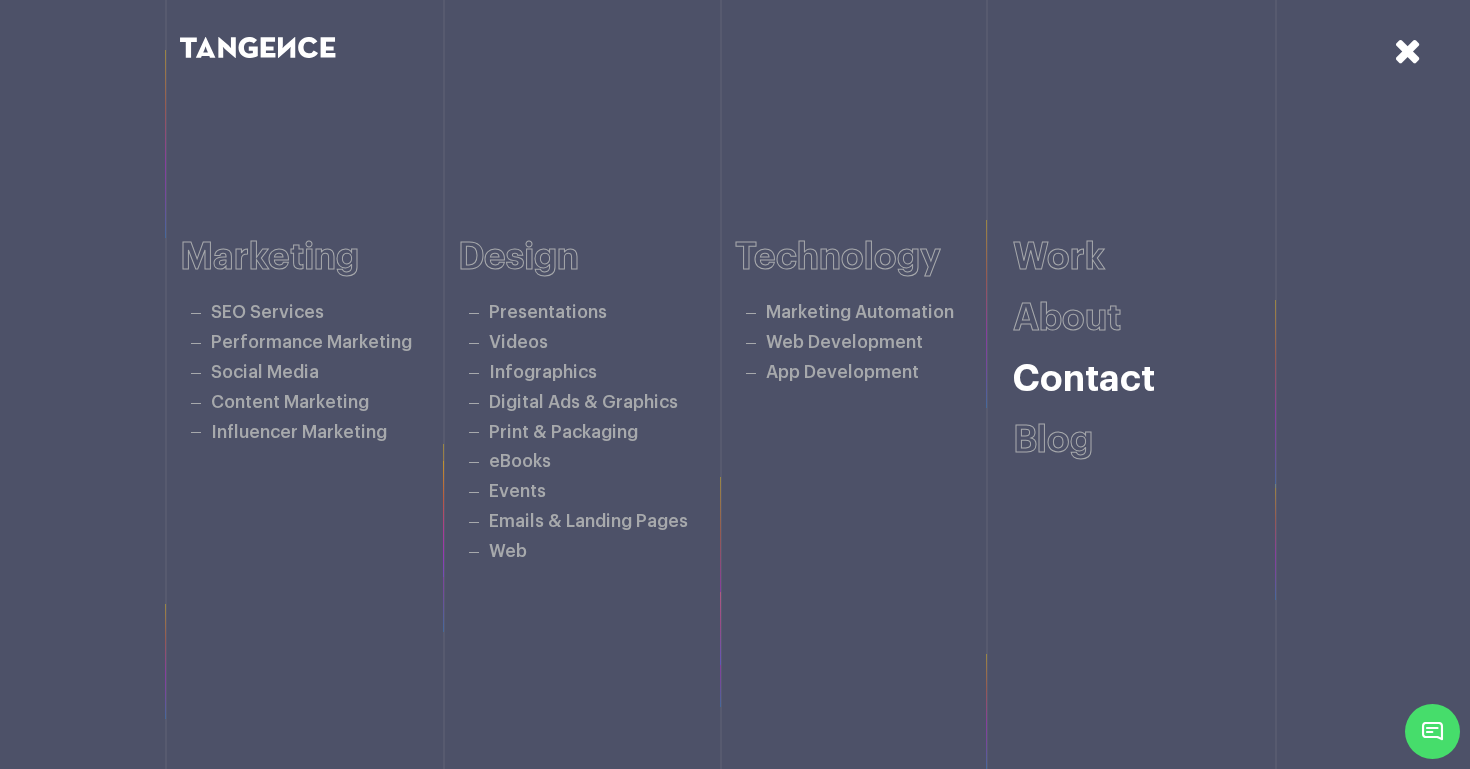 click on "Contact" at bounding box center (1084, 379) 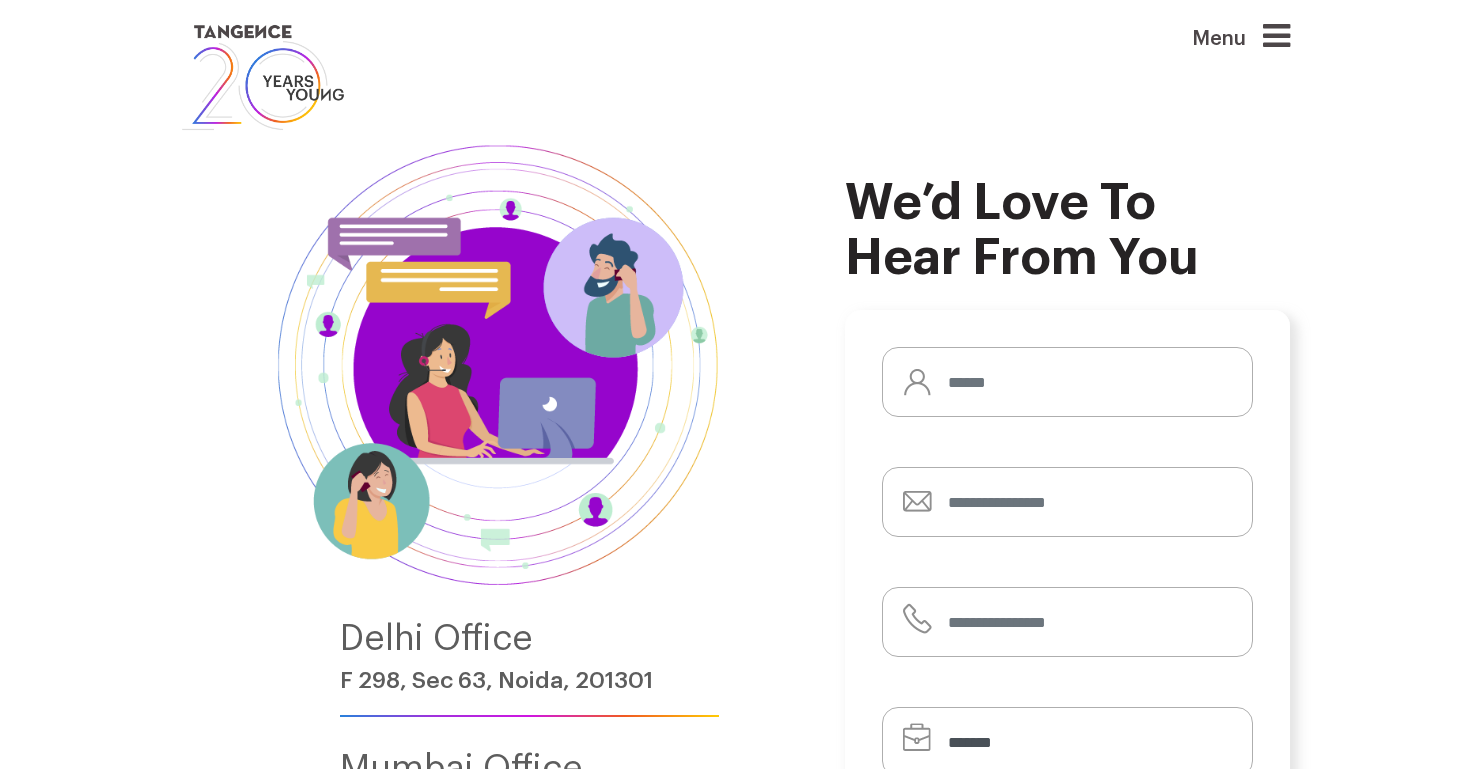 scroll, scrollTop: 0, scrollLeft: 0, axis: both 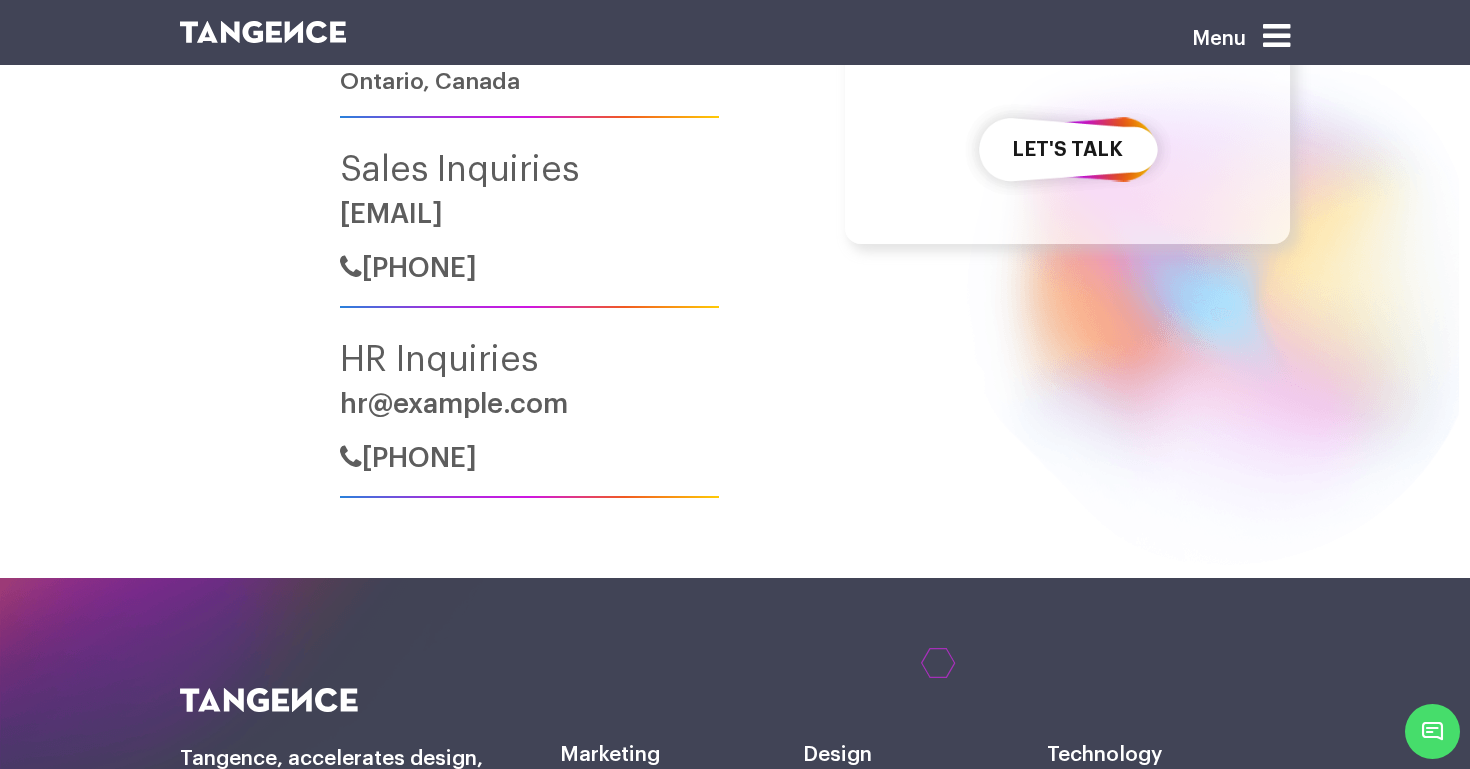 drag, startPoint x: 355, startPoint y: 445, endPoint x: 0, endPoint y: 2, distance: 567.69183 